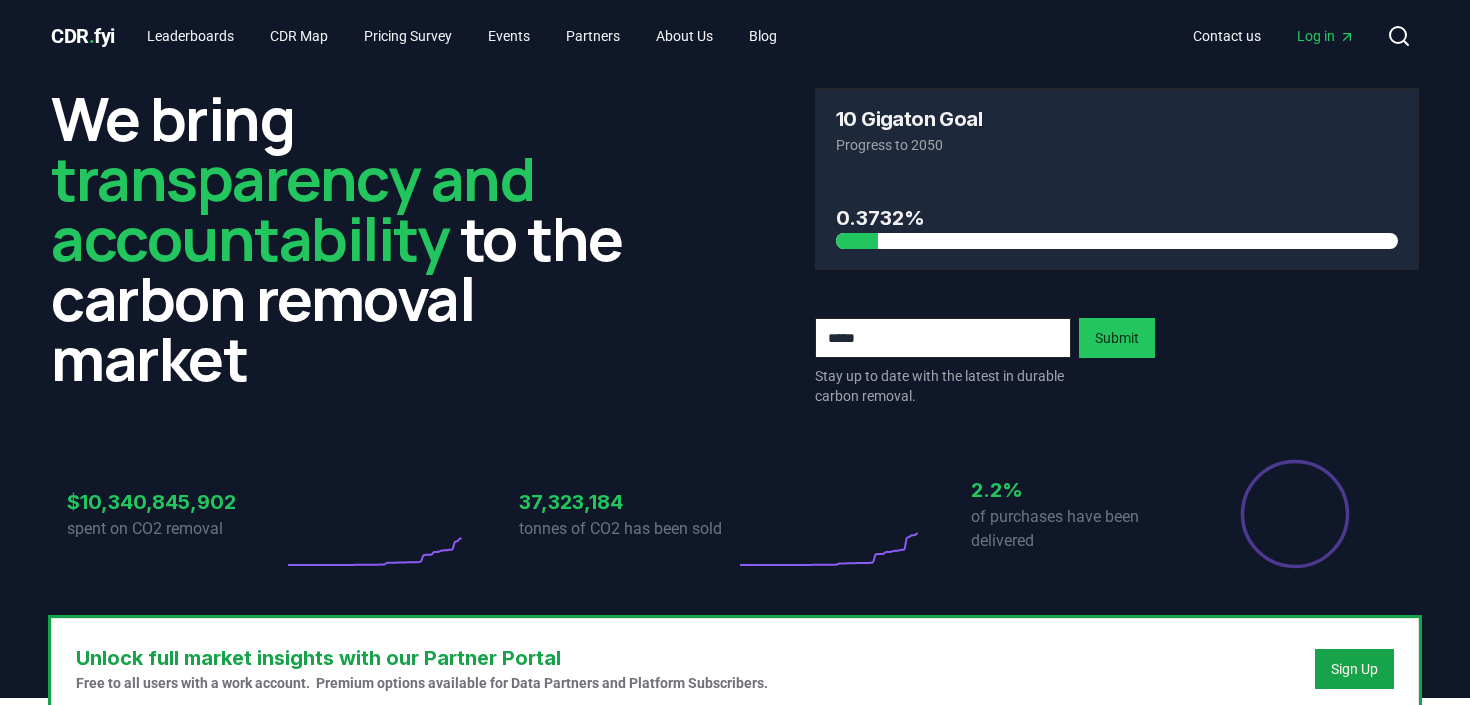 scroll, scrollTop: 0, scrollLeft: 0, axis: both 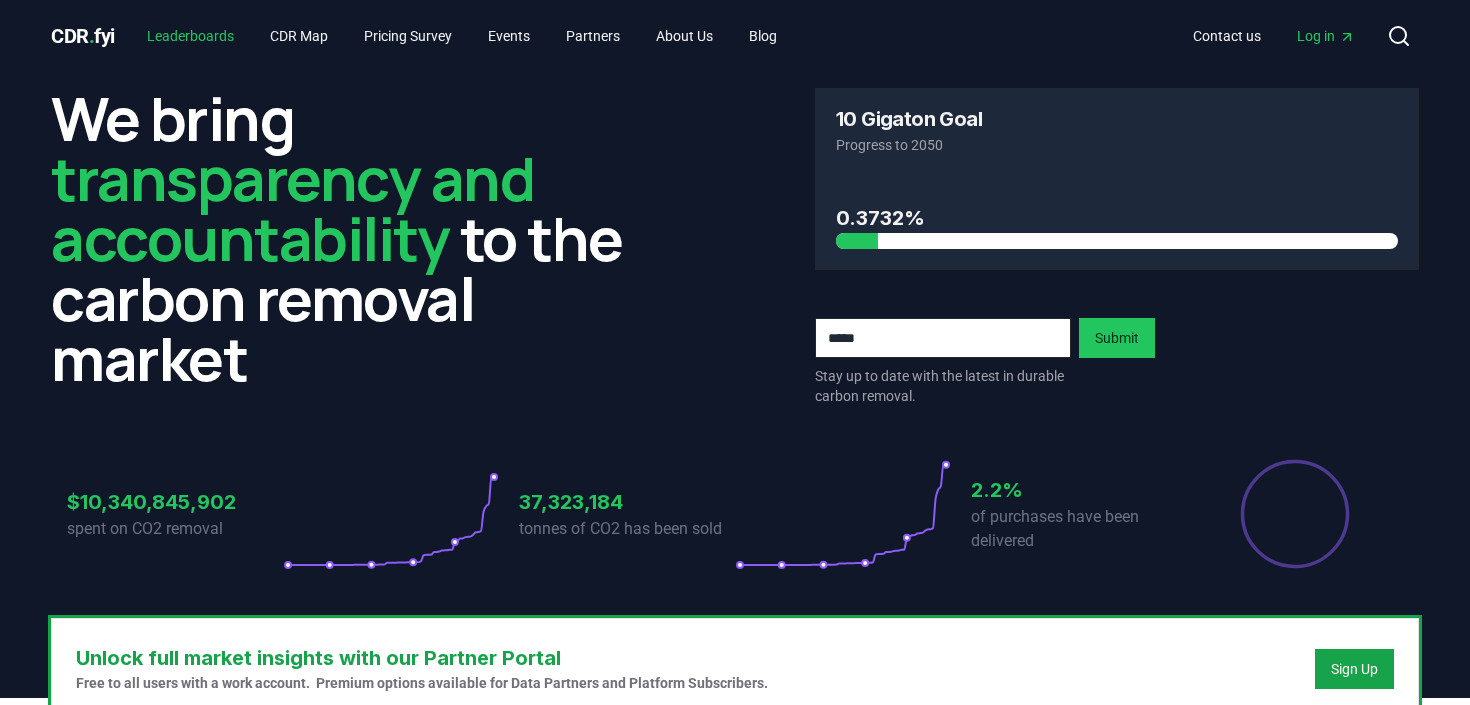 click on "Leaderboards" at bounding box center (190, 36) 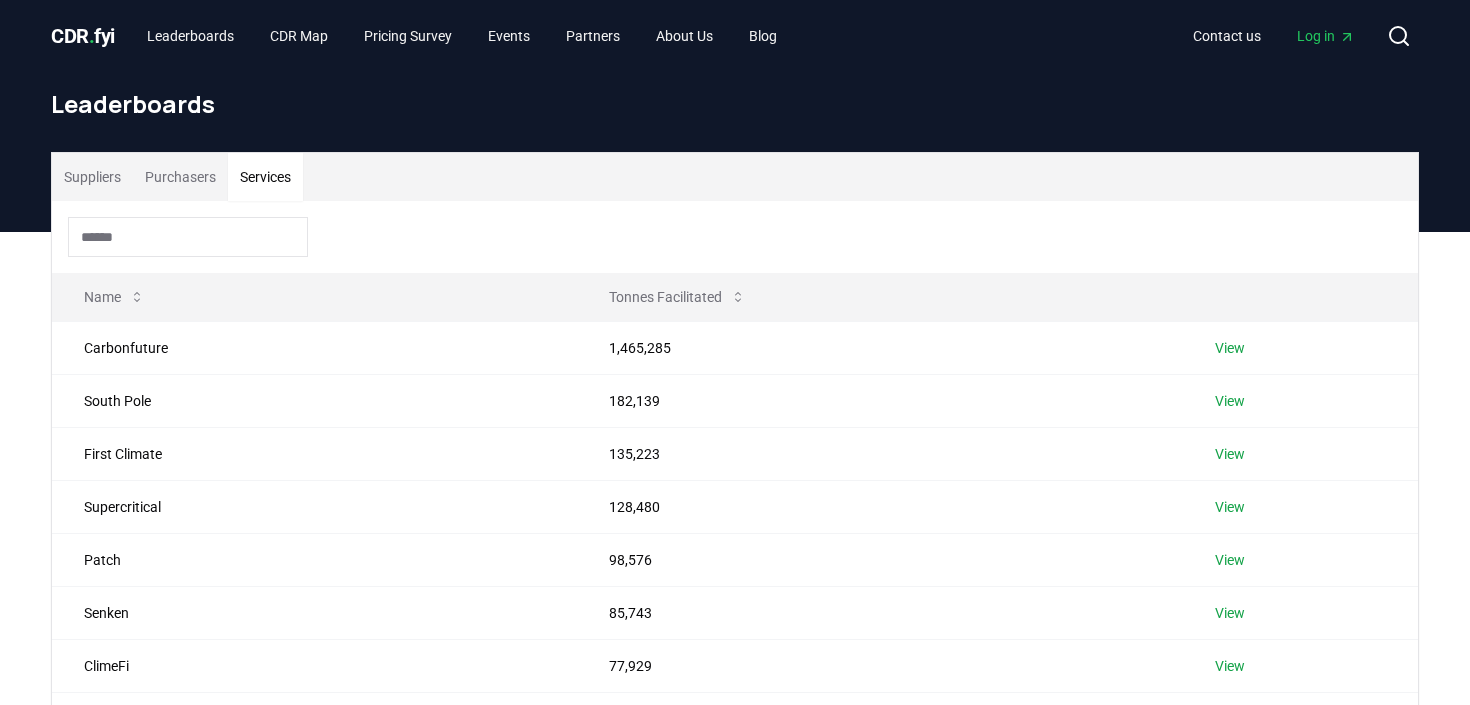 click on "Services" at bounding box center (265, 177) 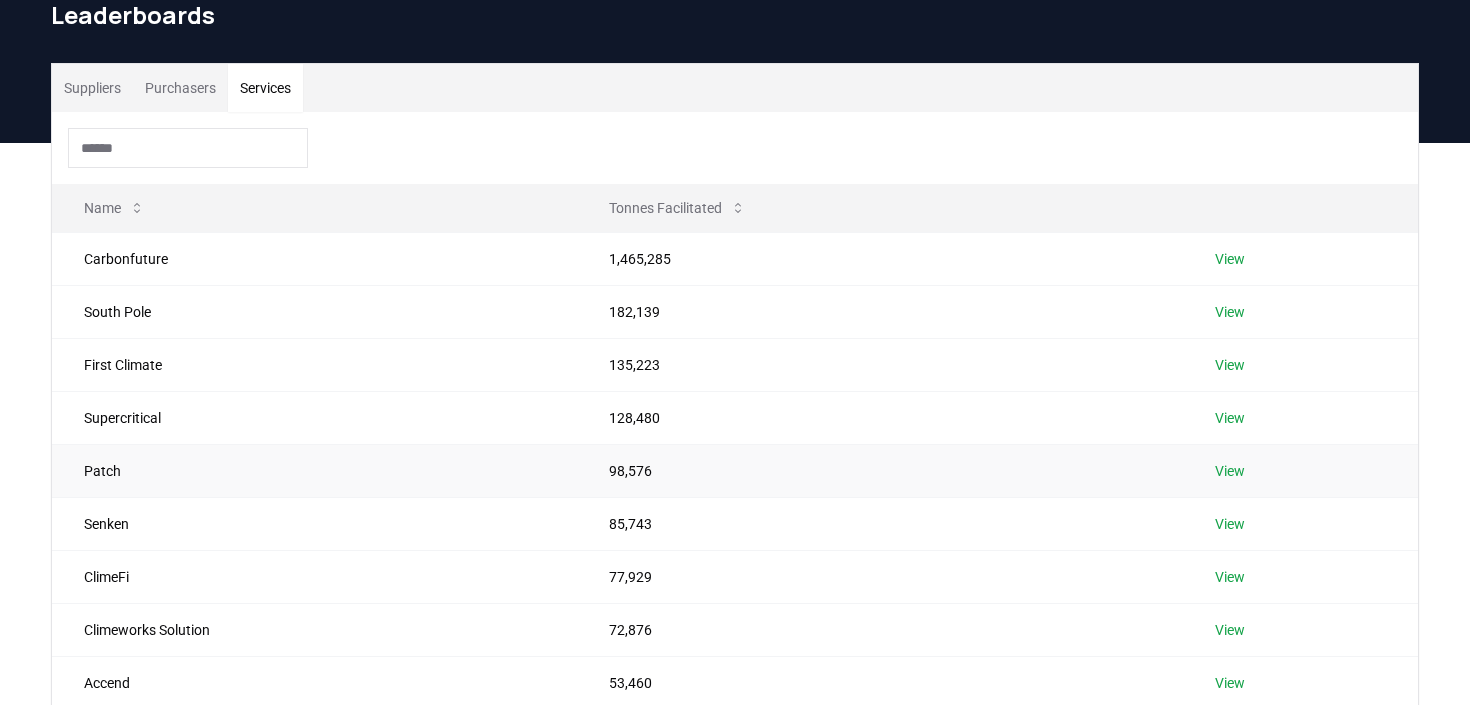 scroll, scrollTop: 98, scrollLeft: 0, axis: vertical 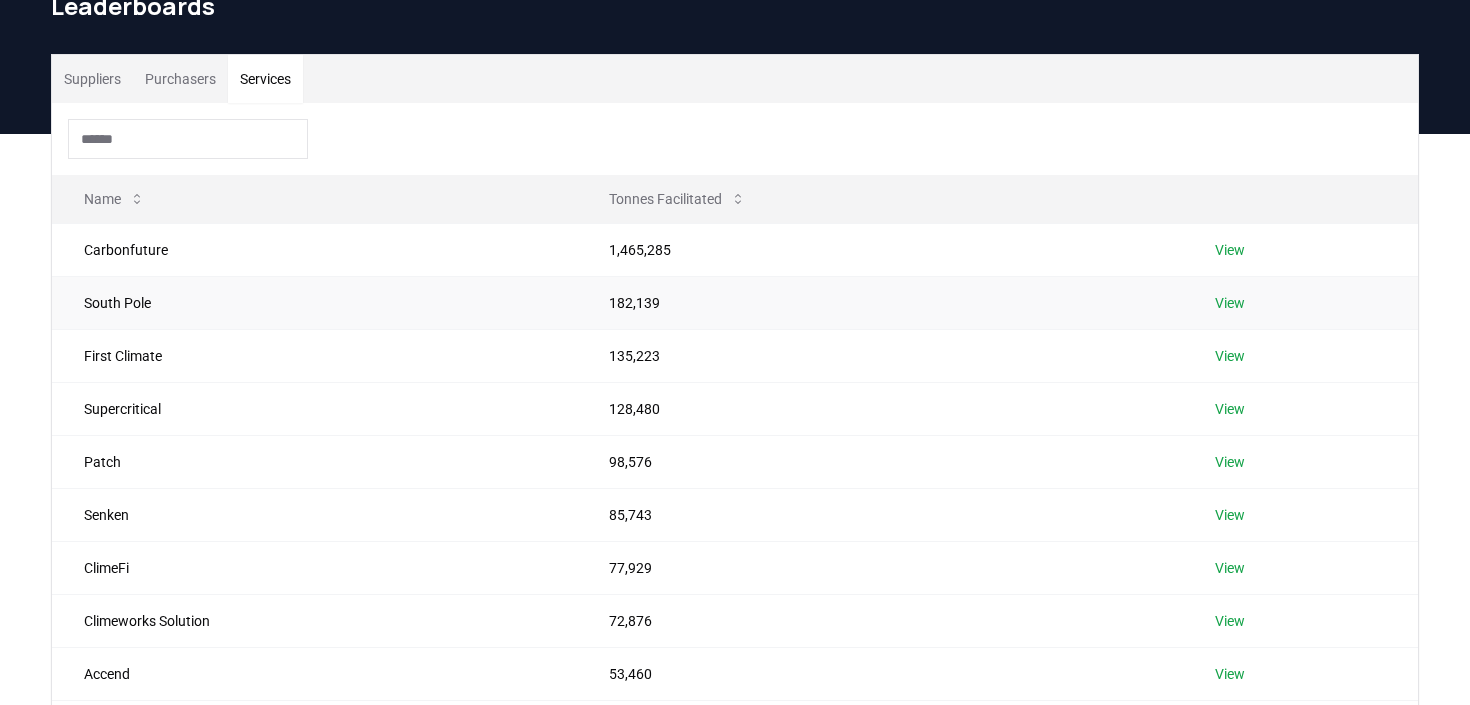 click on "View" at bounding box center [1230, 303] 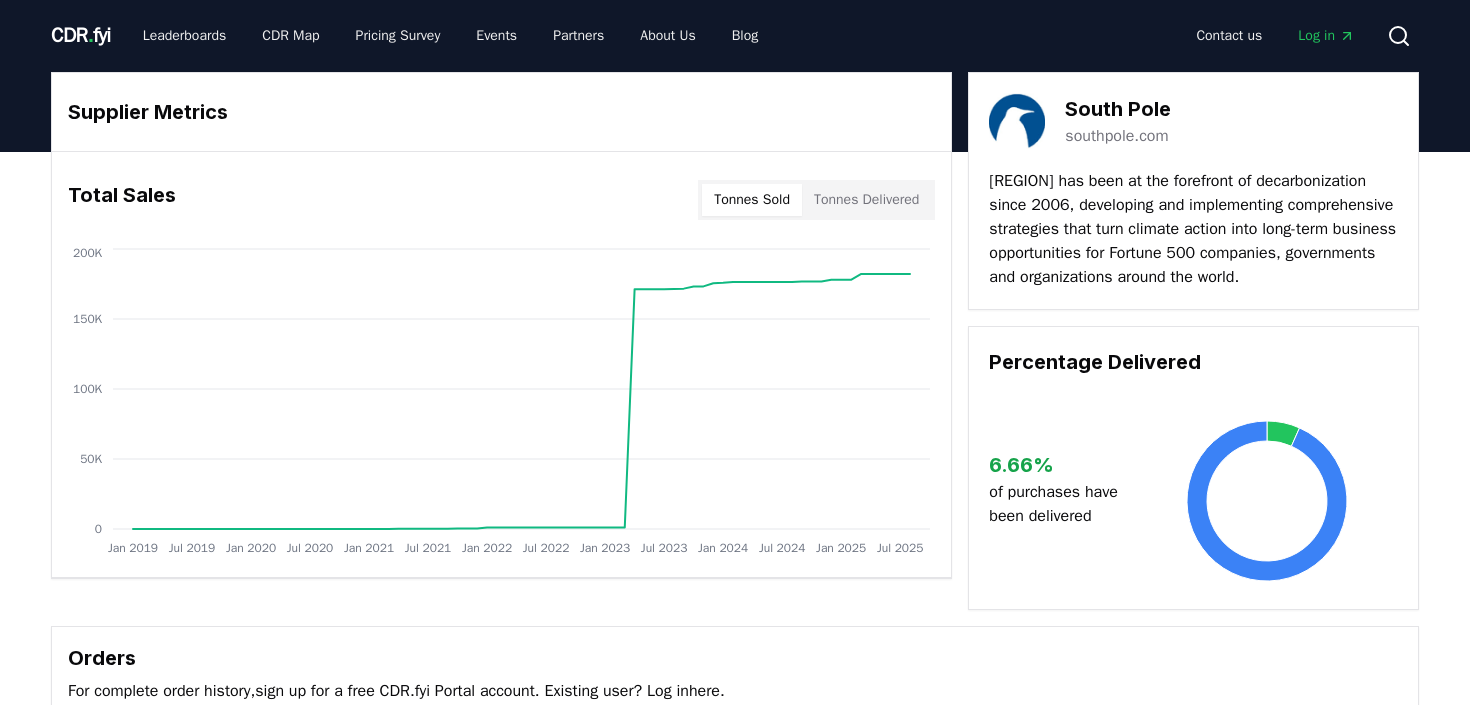 scroll, scrollTop: 0, scrollLeft: 0, axis: both 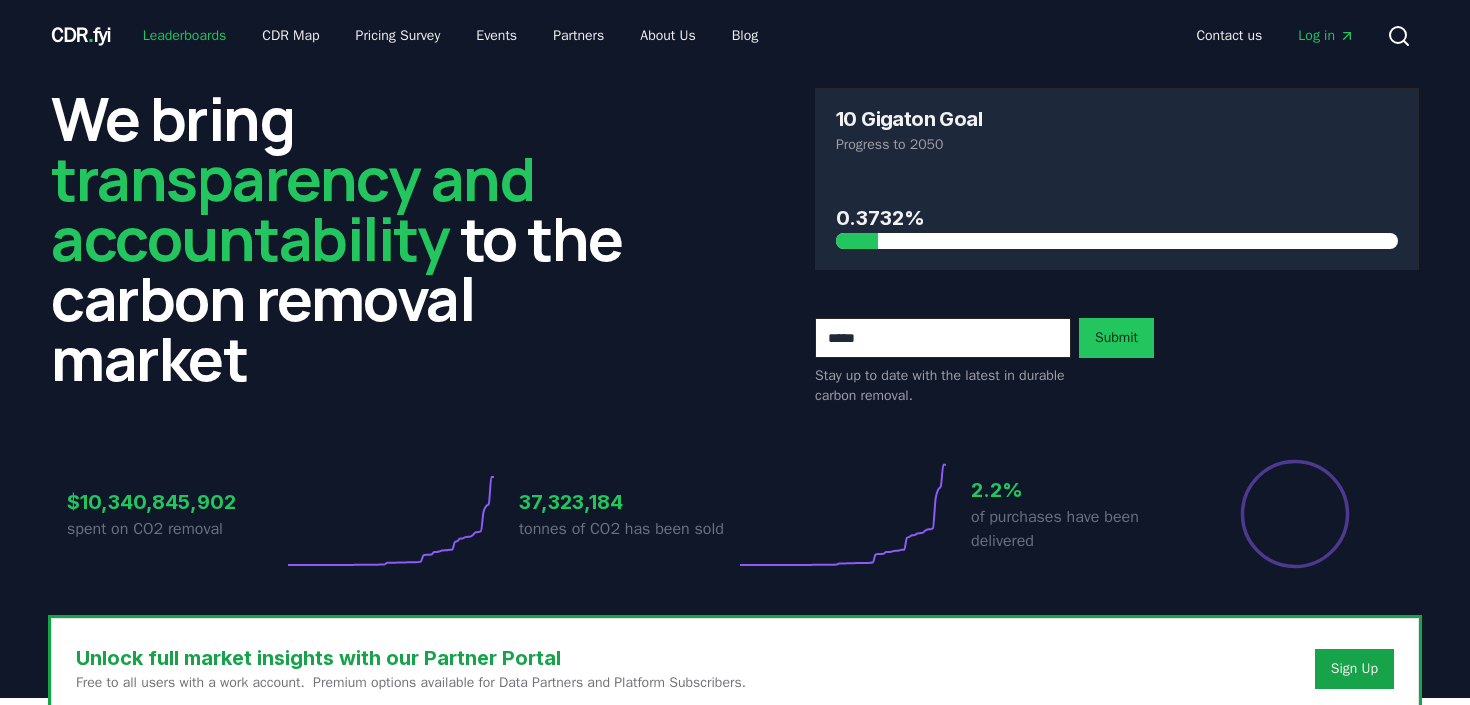click on "Leaderboards" at bounding box center [185, 36] 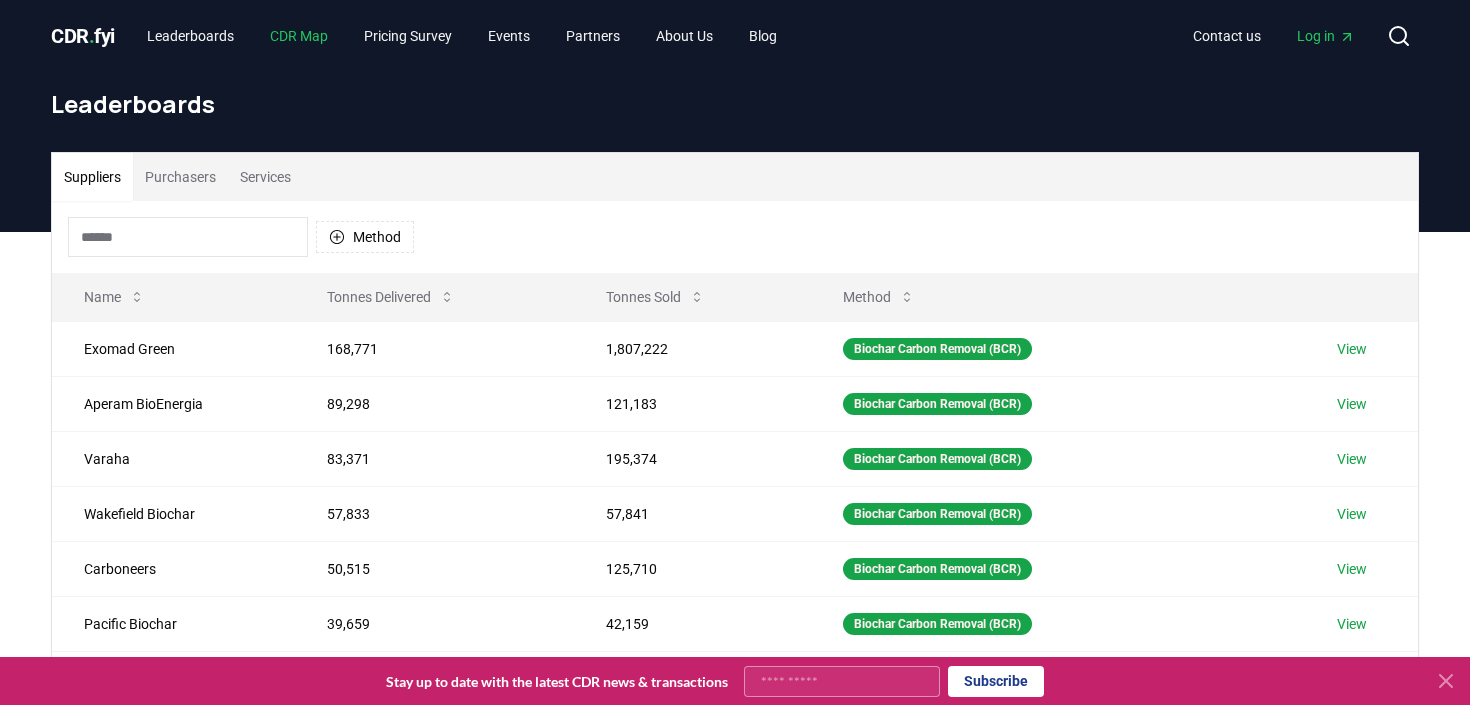 click on "CDR Map" at bounding box center [299, 36] 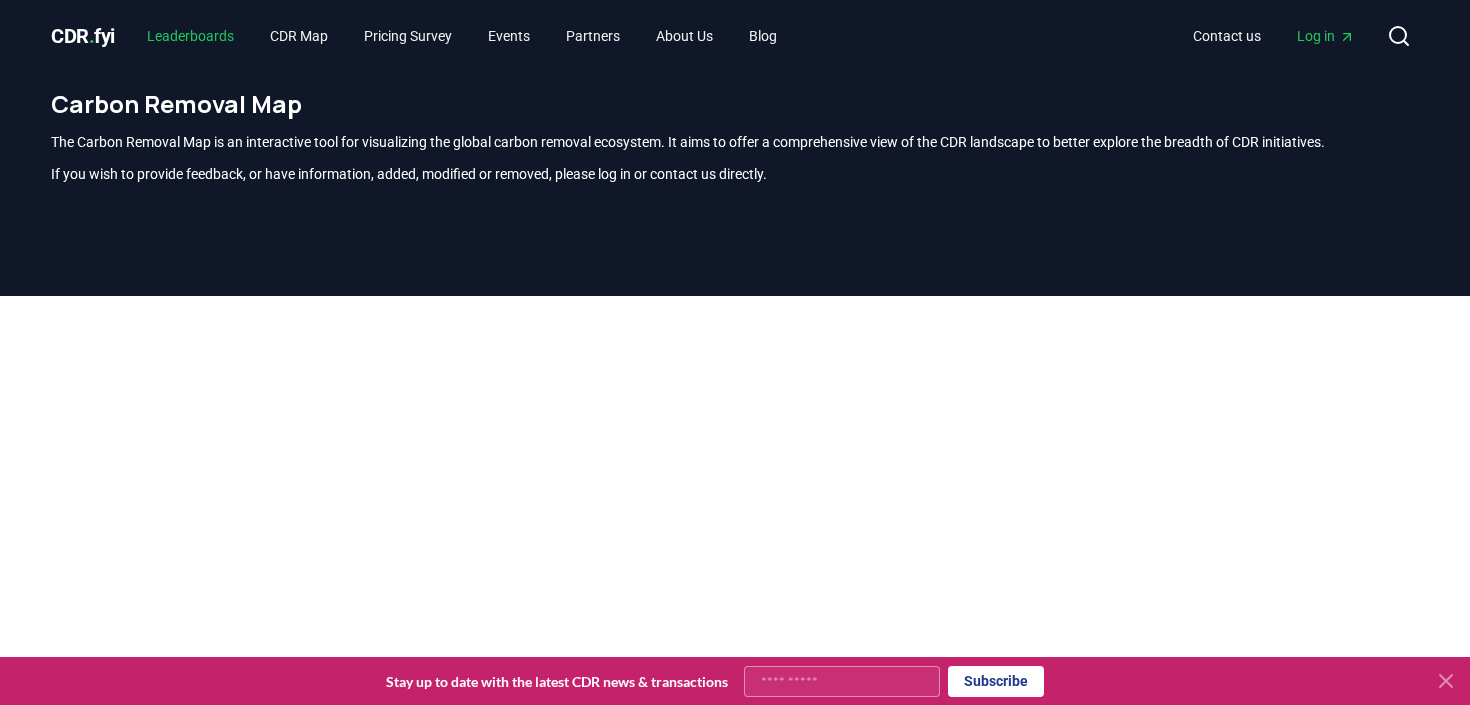 click on "Leaderboards" at bounding box center (190, 36) 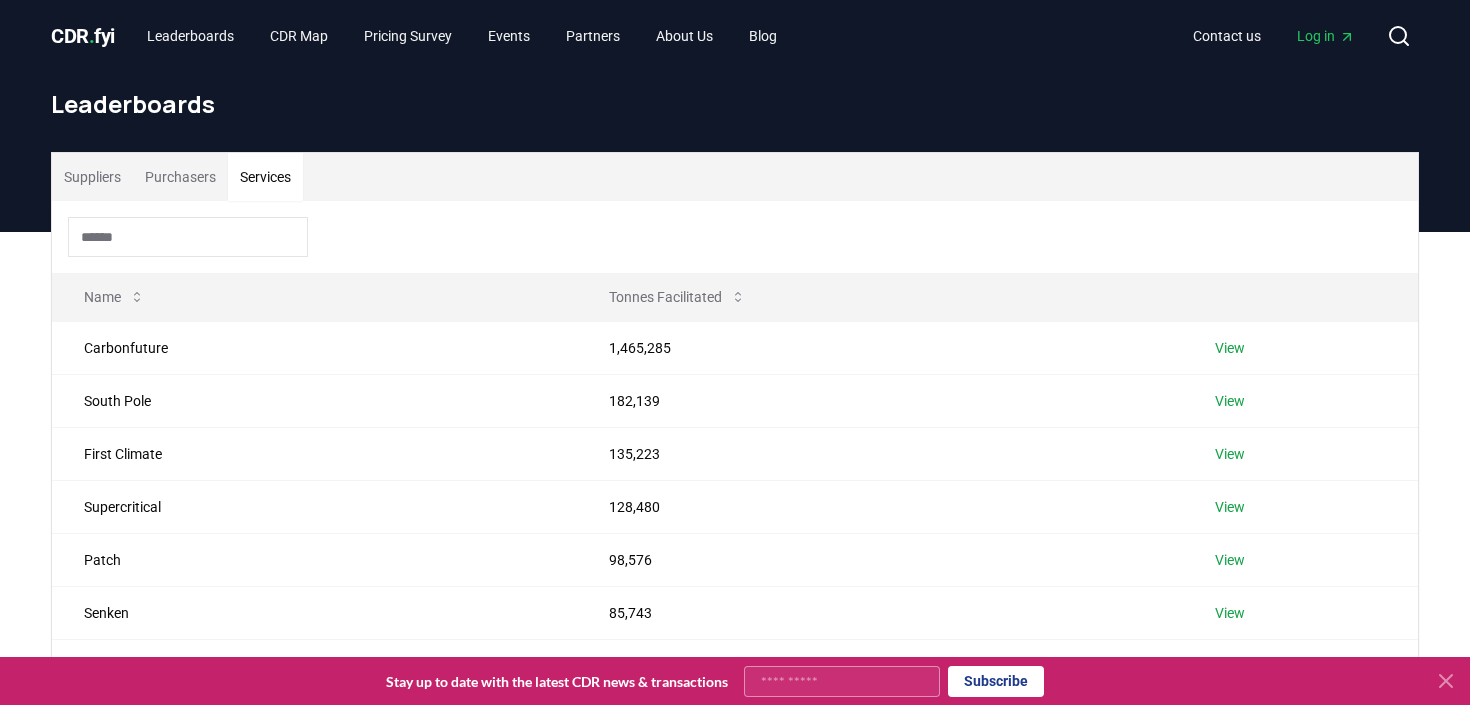 click on "Services" at bounding box center (265, 177) 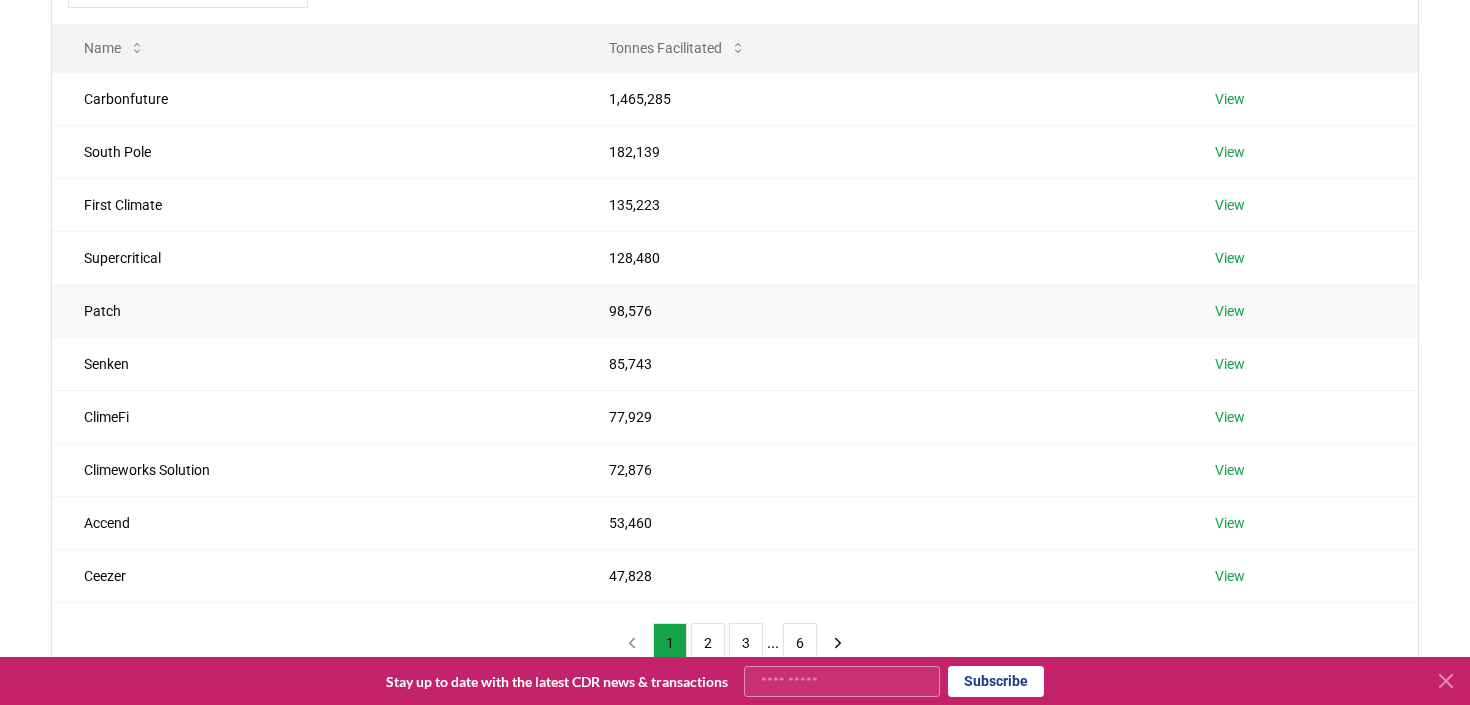 scroll, scrollTop: 237, scrollLeft: 0, axis: vertical 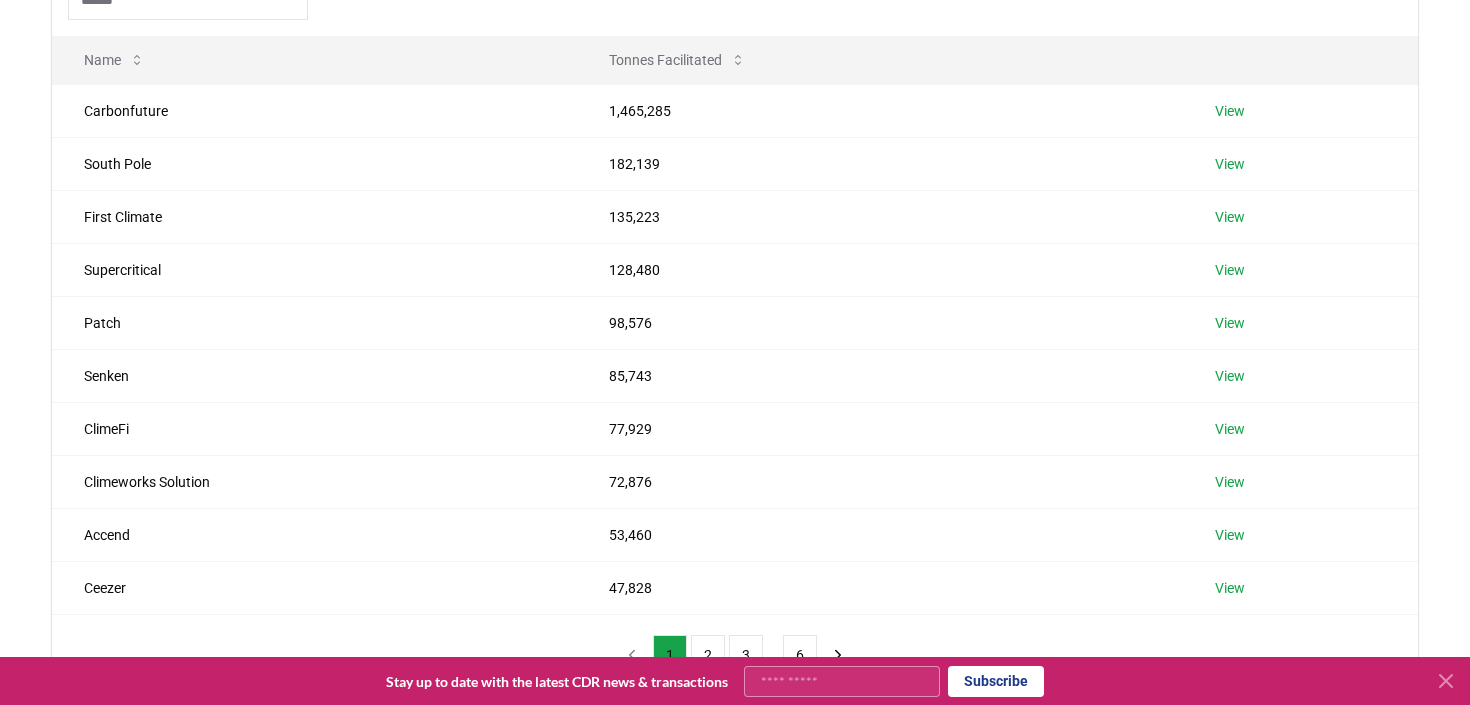 click 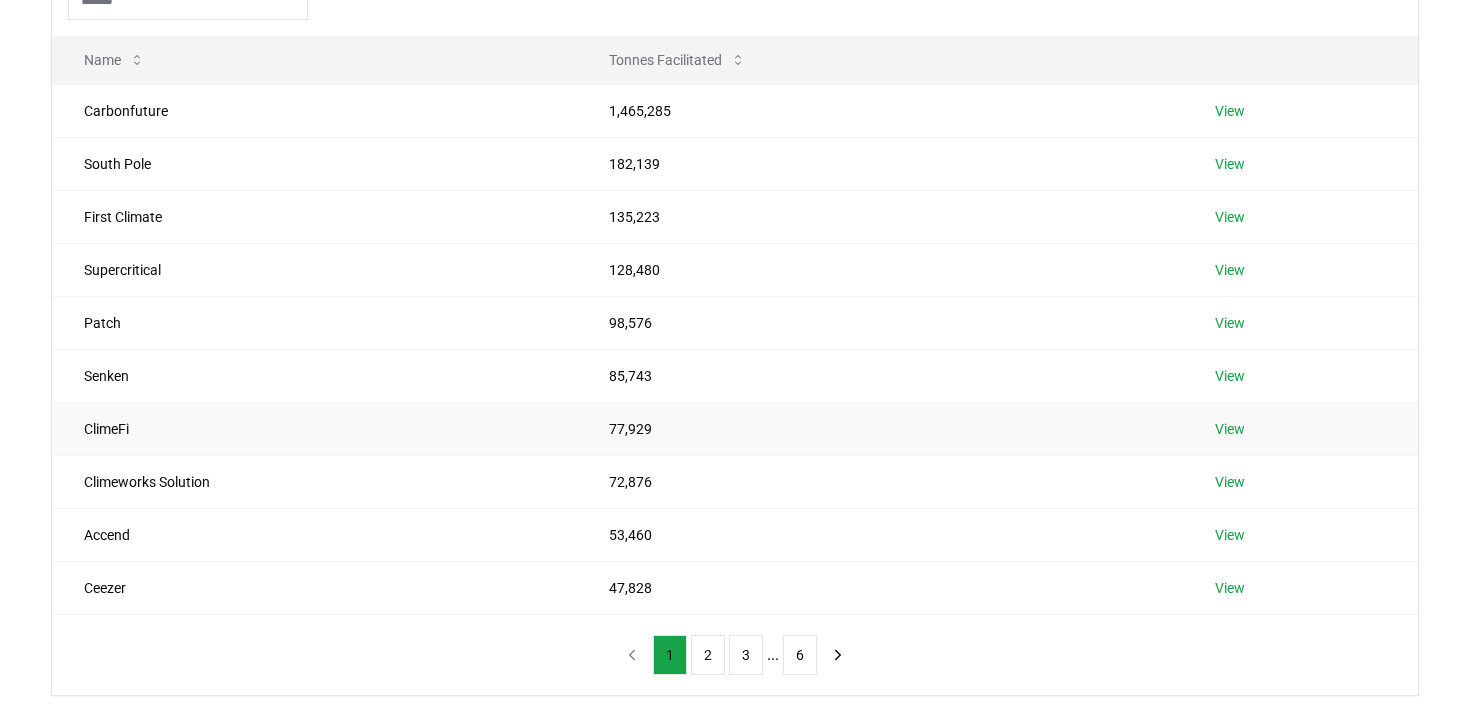 scroll, scrollTop: 250, scrollLeft: 0, axis: vertical 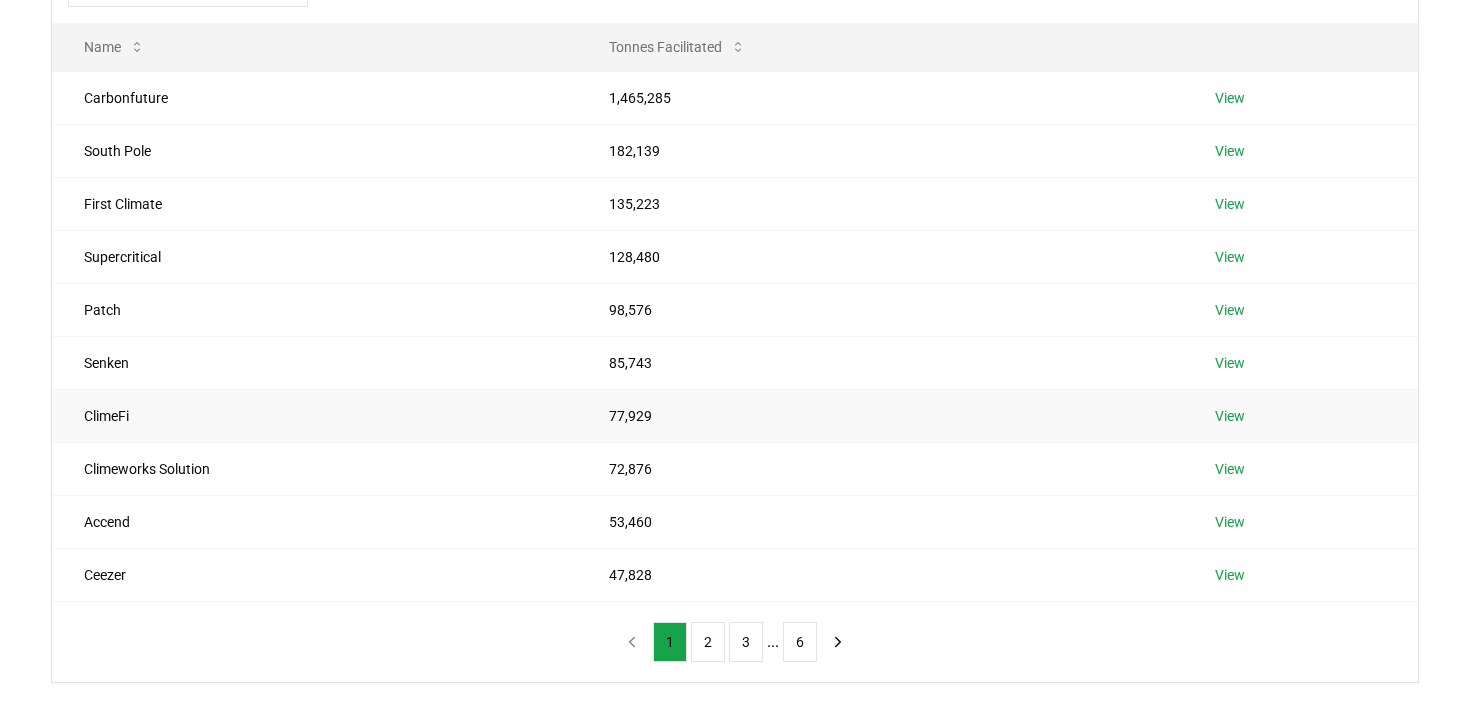 click on "View" at bounding box center (1230, 416) 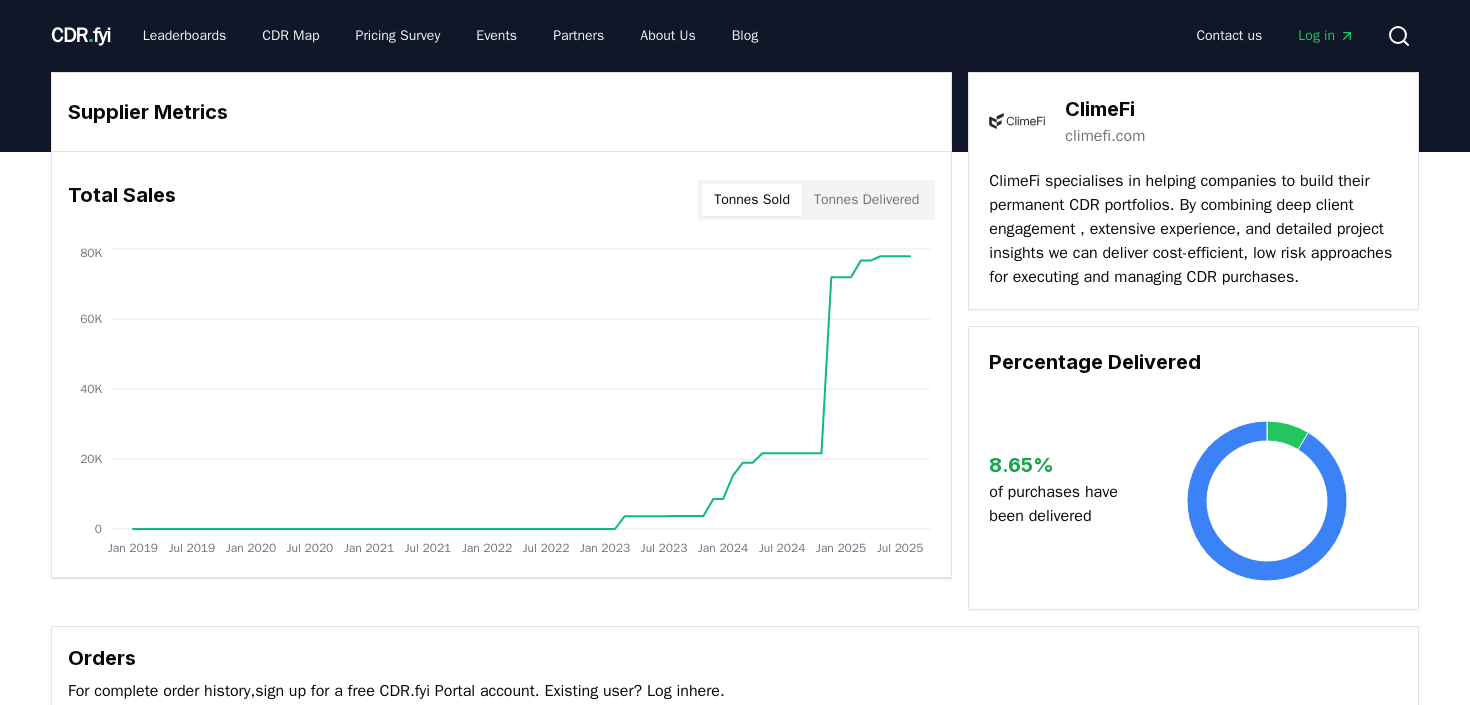 scroll, scrollTop: 0, scrollLeft: 0, axis: both 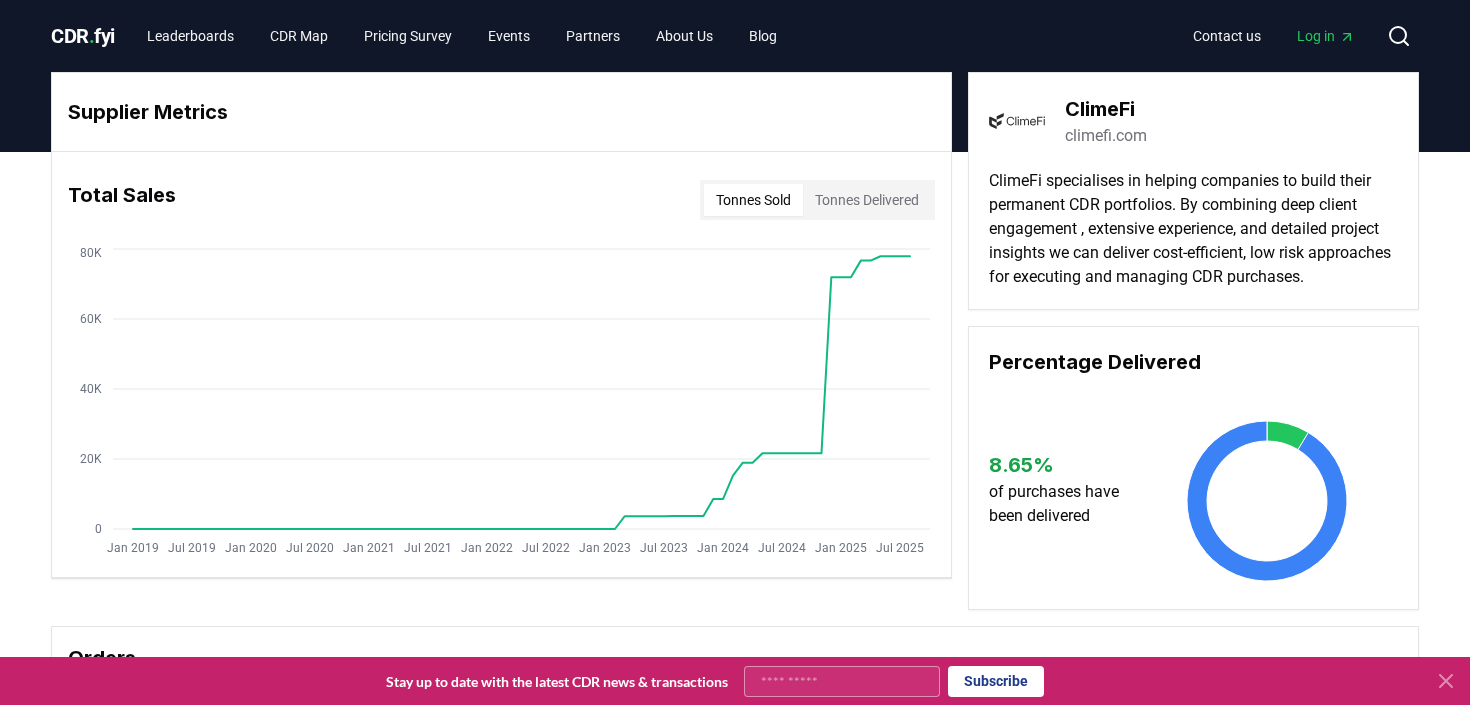 click on "Log in" at bounding box center (1326, 36) 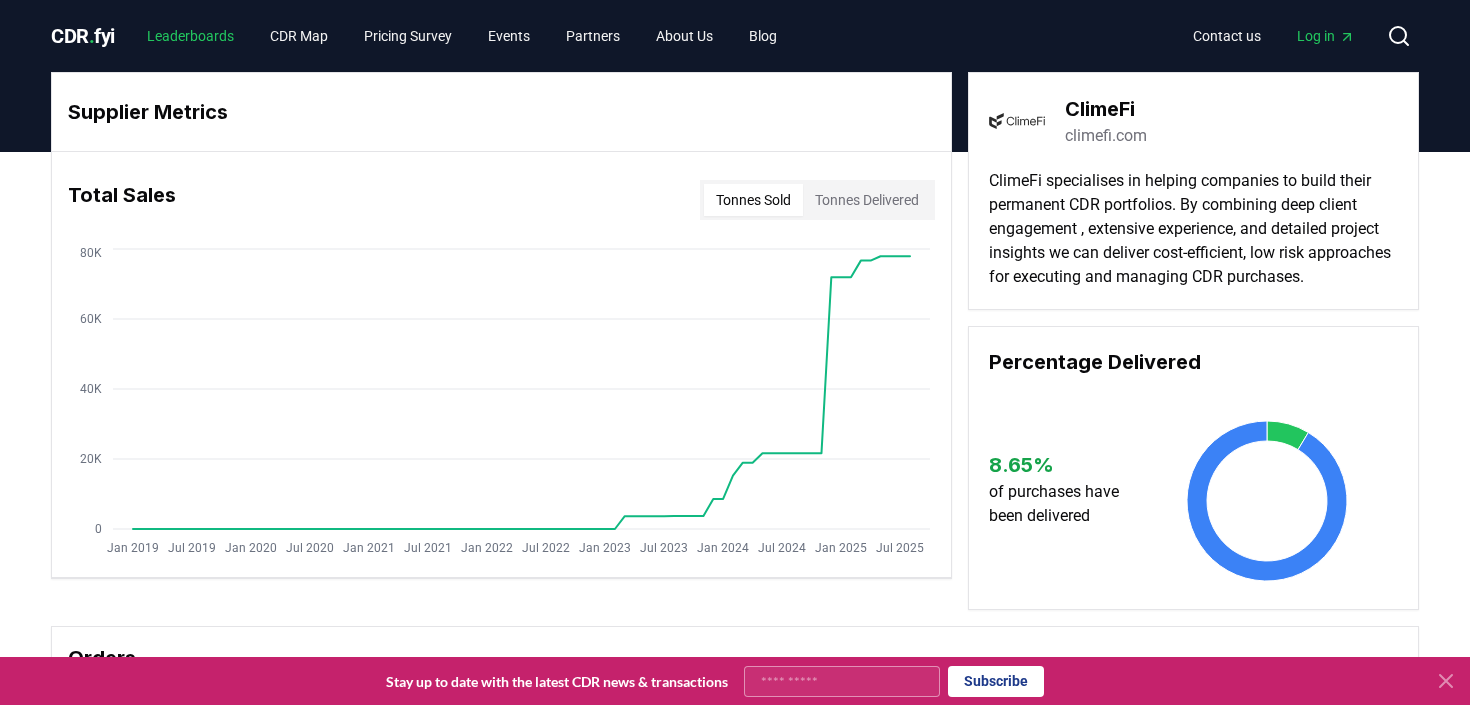 click on "Leaderboards" at bounding box center (190, 36) 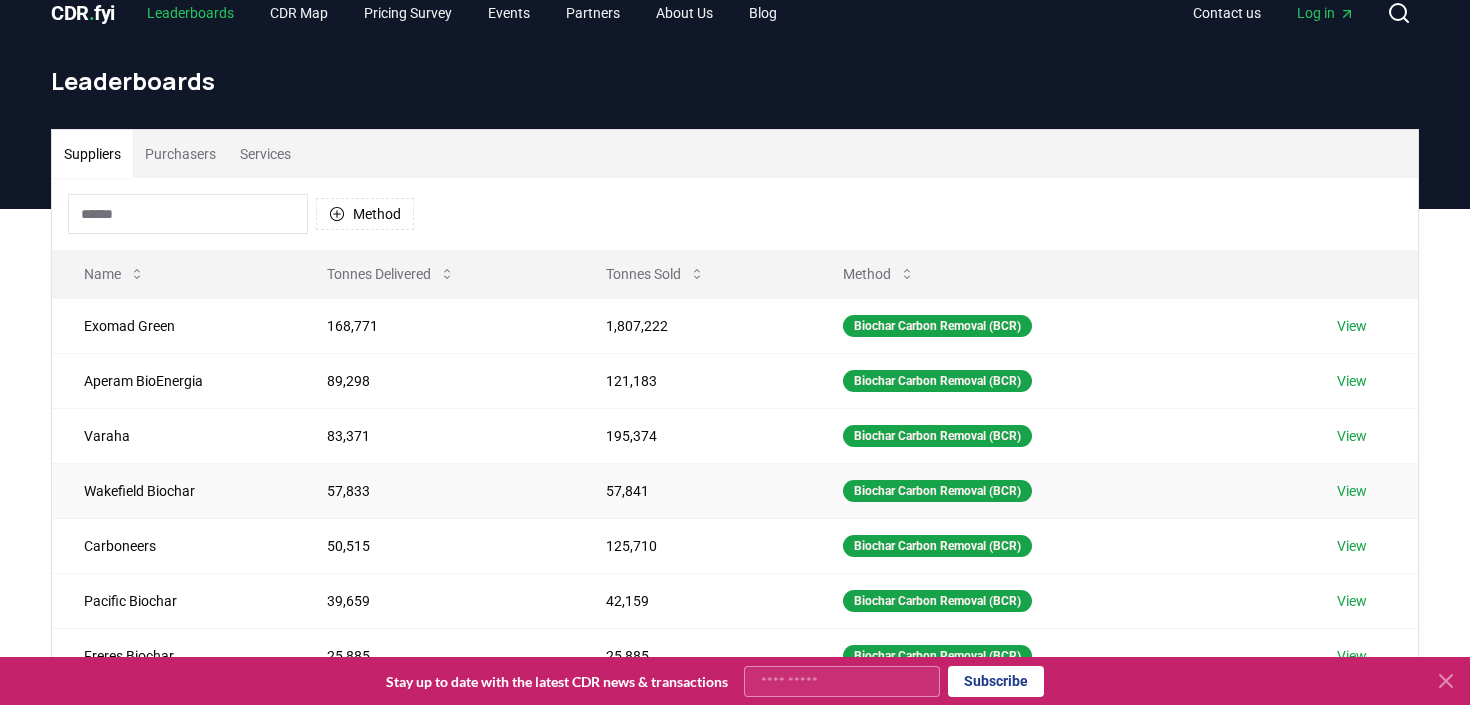 scroll, scrollTop: 26, scrollLeft: 0, axis: vertical 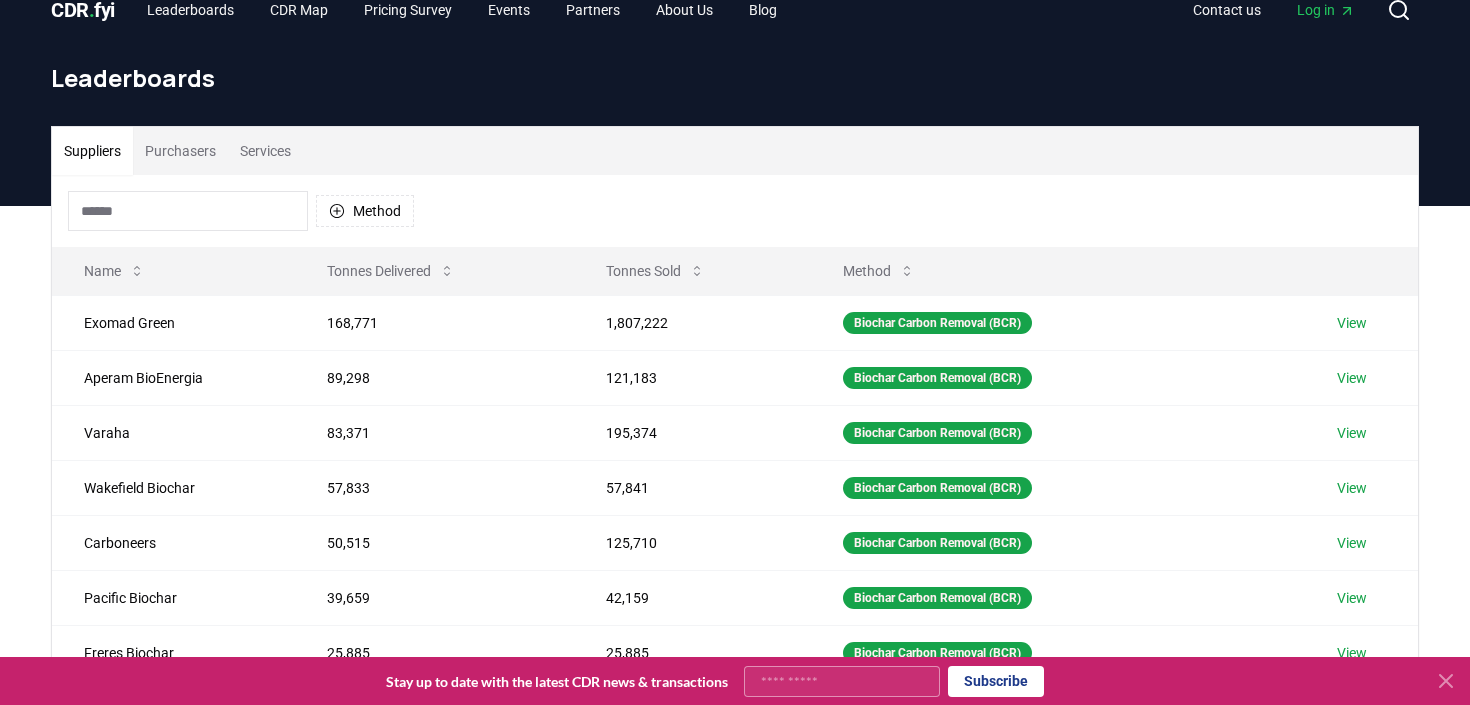 click on "Services" at bounding box center (265, 151) 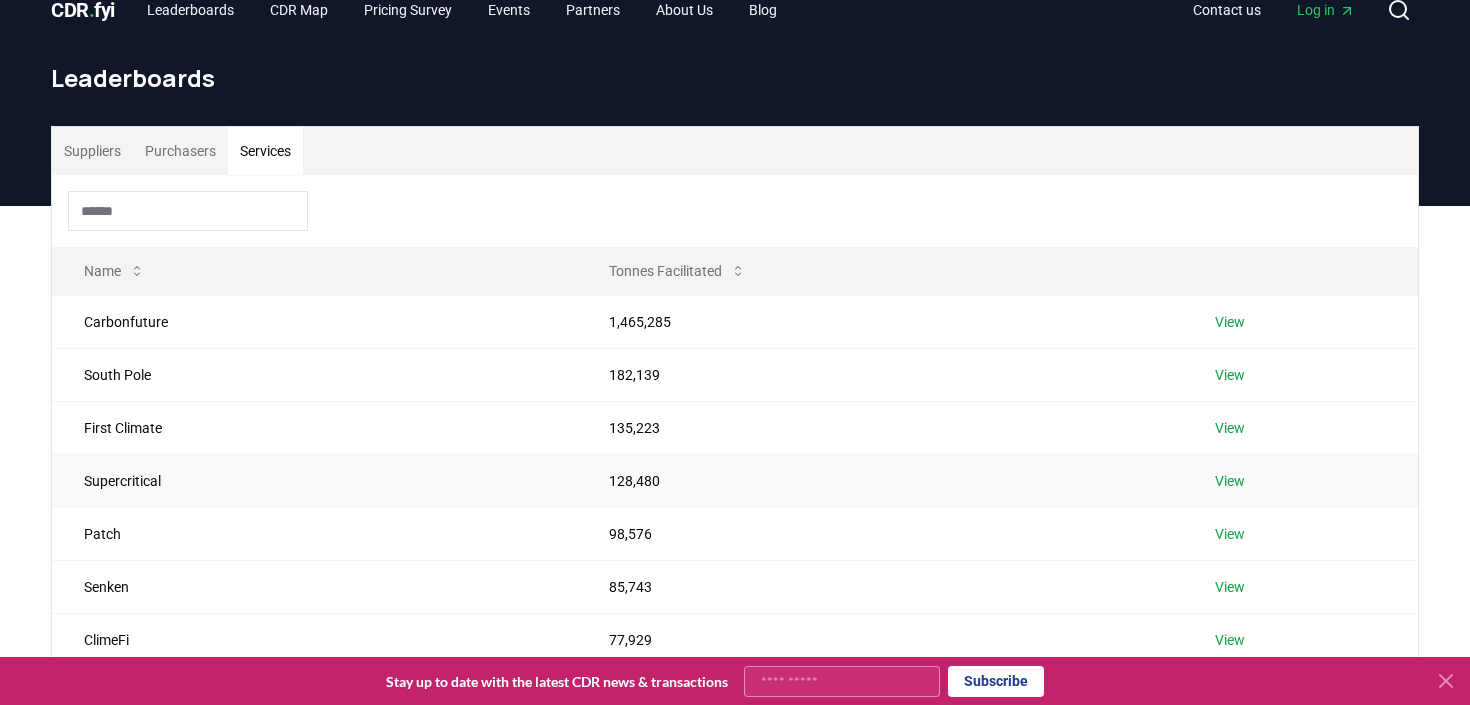 click on "View" at bounding box center (1230, 481) 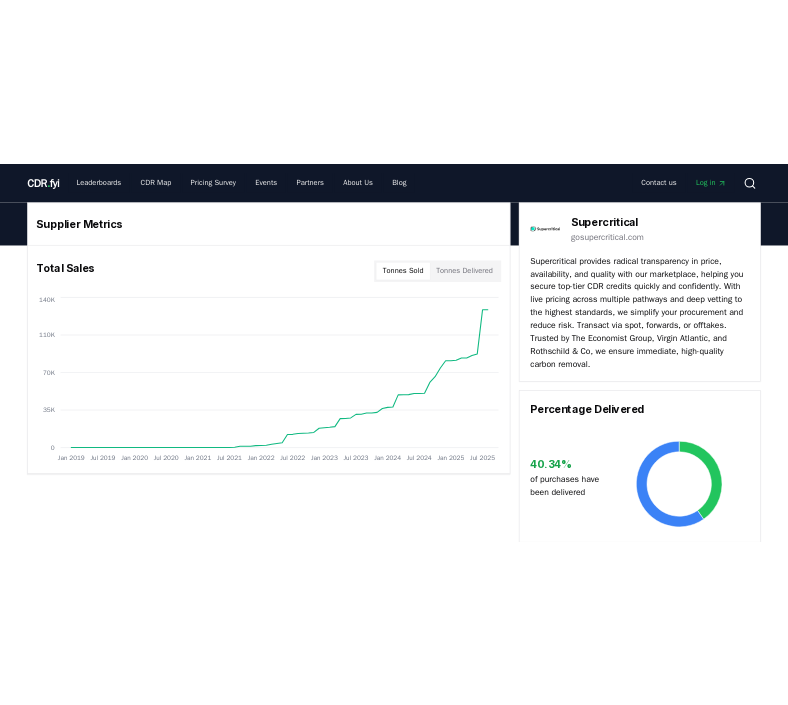 scroll, scrollTop: 0, scrollLeft: 0, axis: both 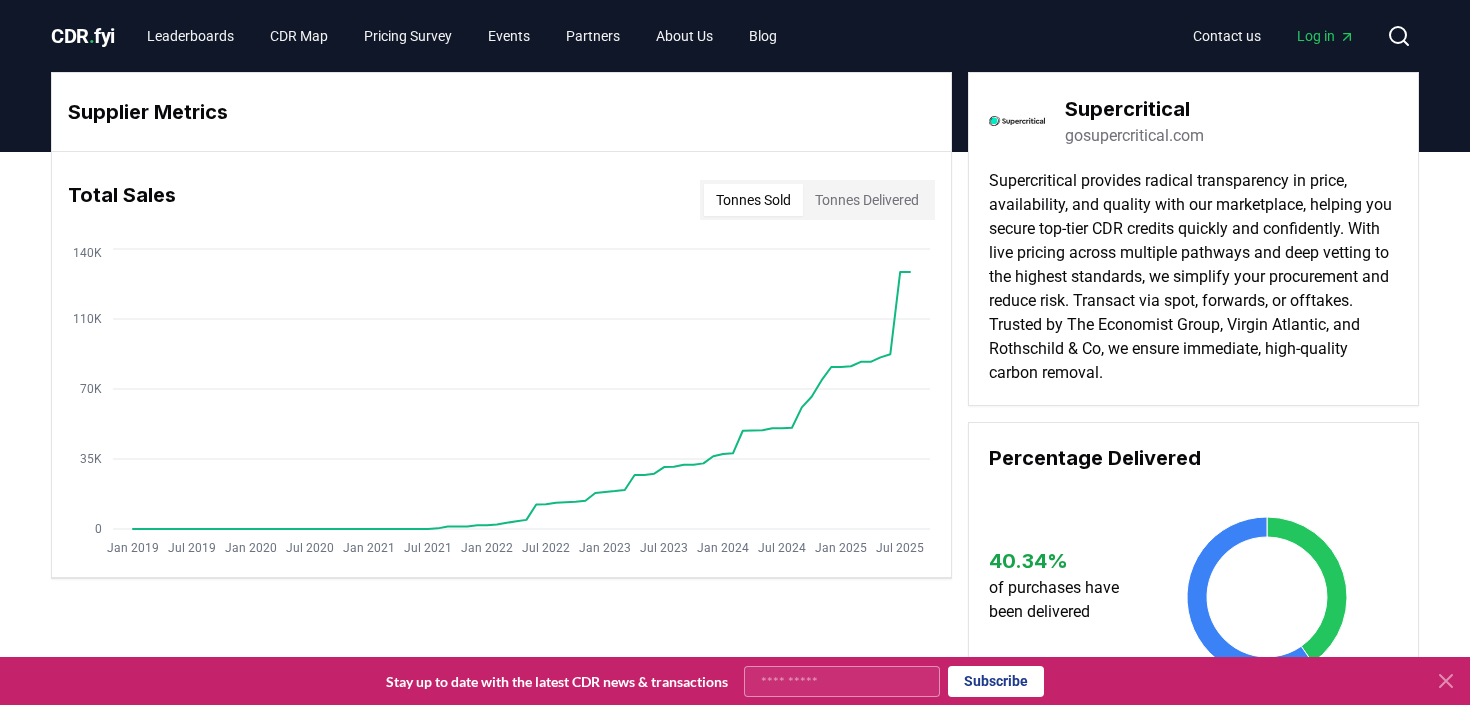 click 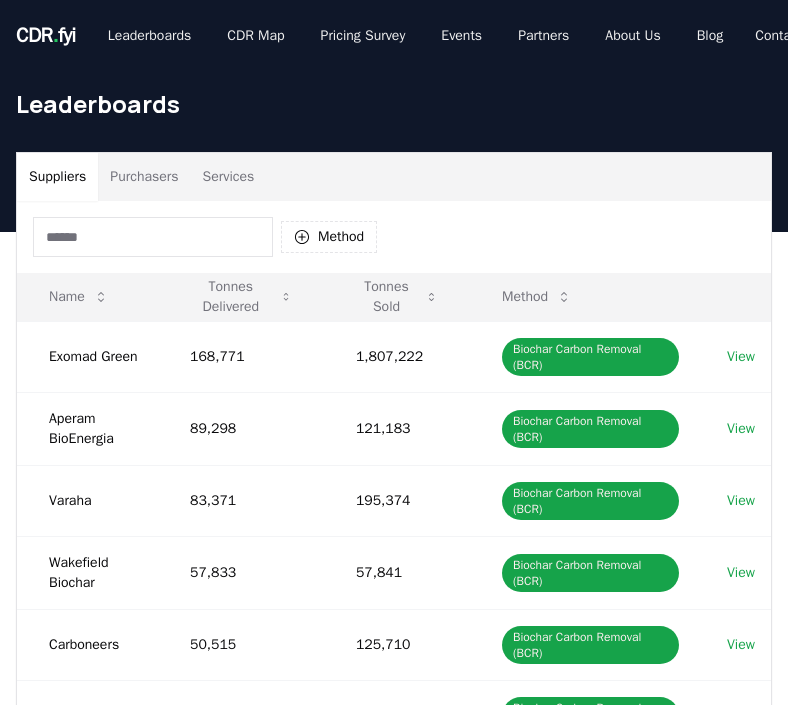 scroll, scrollTop: 26, scrollLeft: 0, axis: vertical 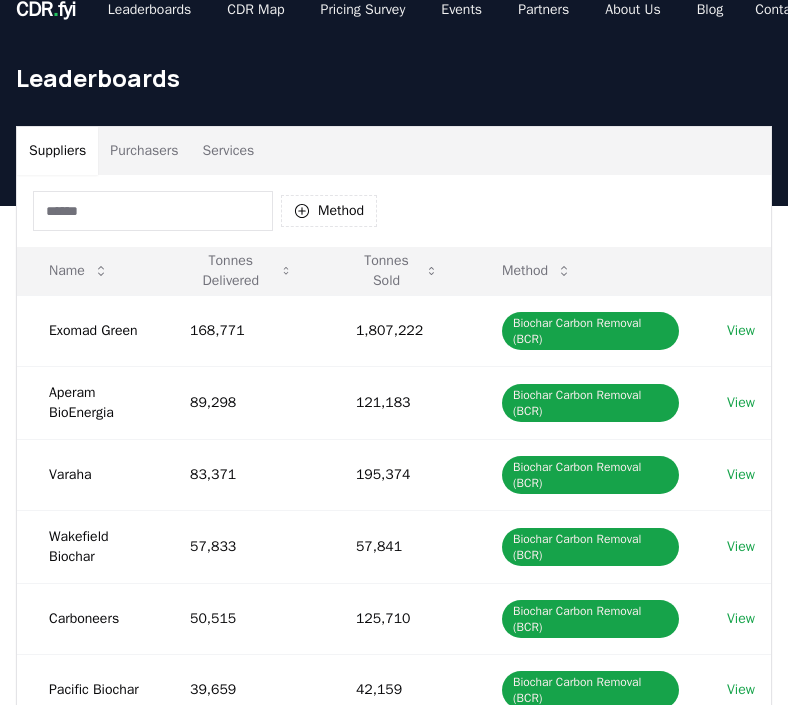click on "Services" at bounding box center [229, 151] 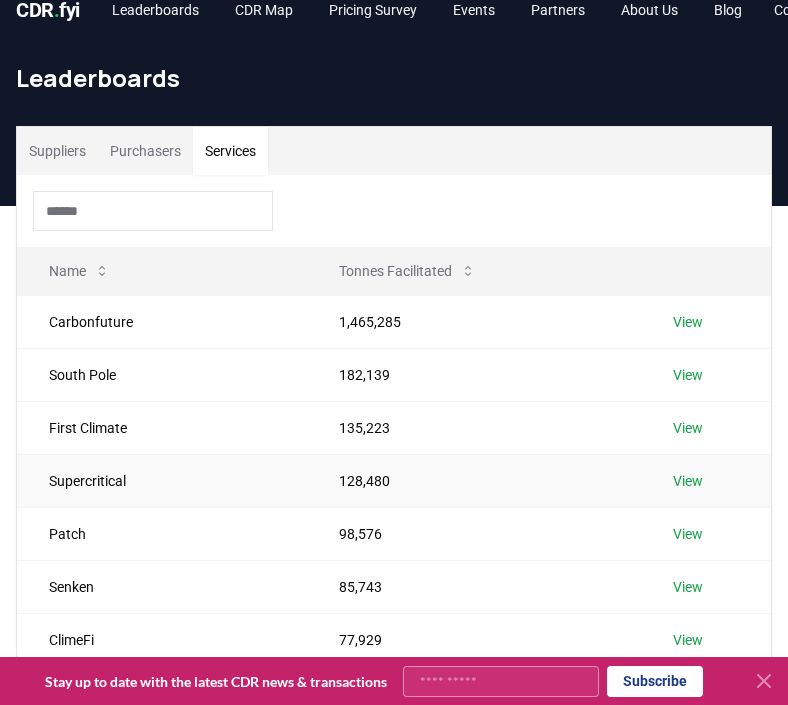 type 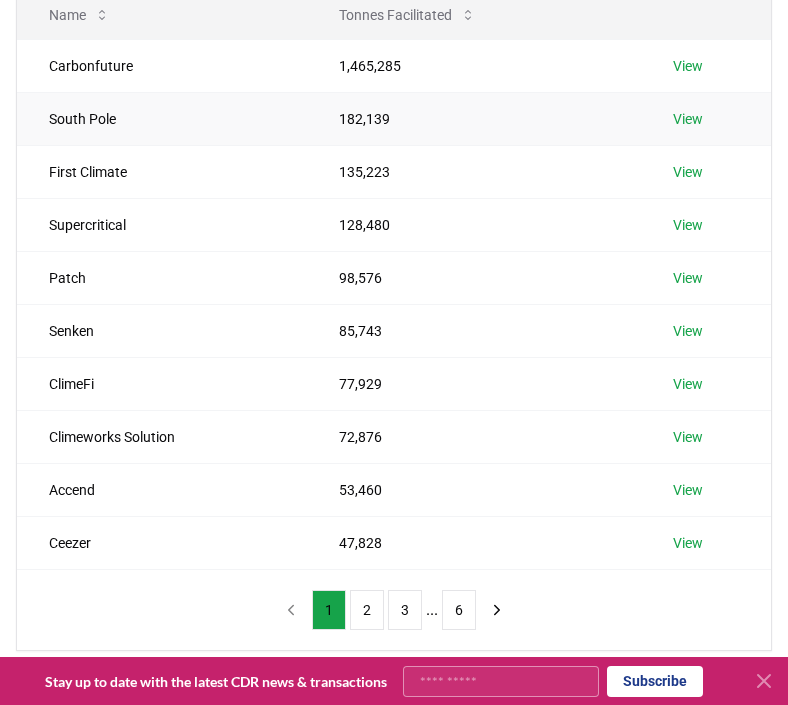 scroll, scrollTop: 283, scrollLeft: 0, axis: vertical 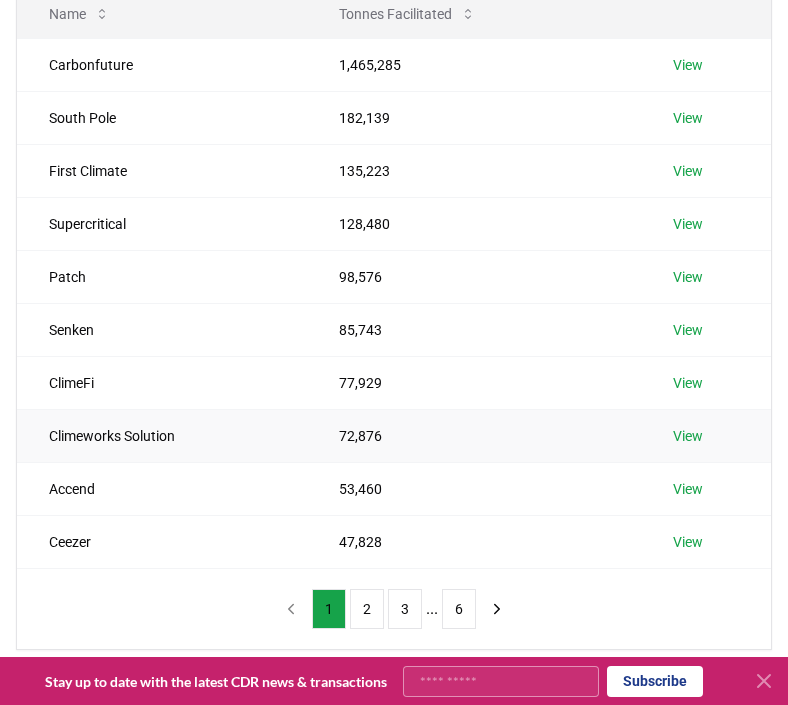 click on "View" at bounding box center [688, 436] 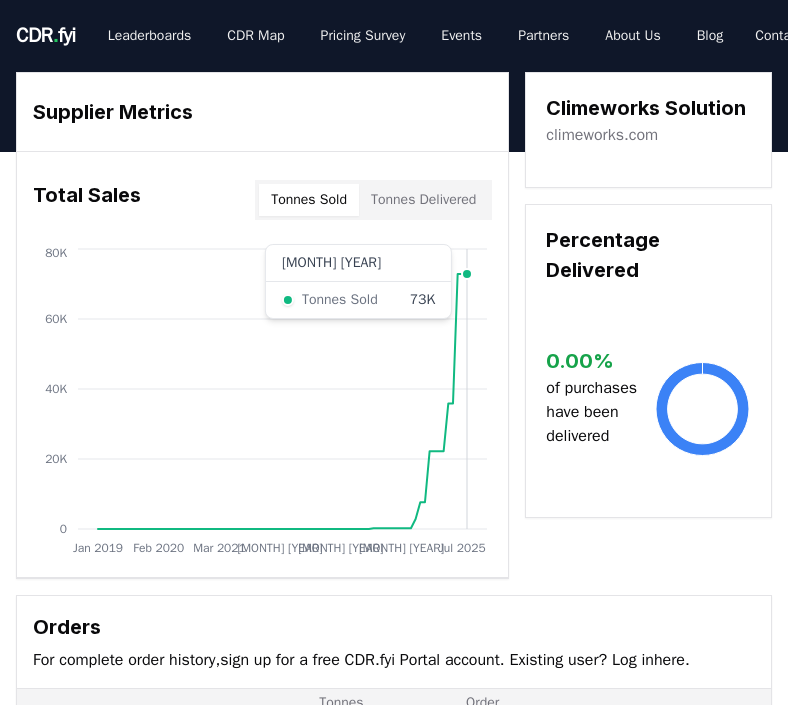 scroll, scrollTop: 0, scrollLeft: 0, axis: both 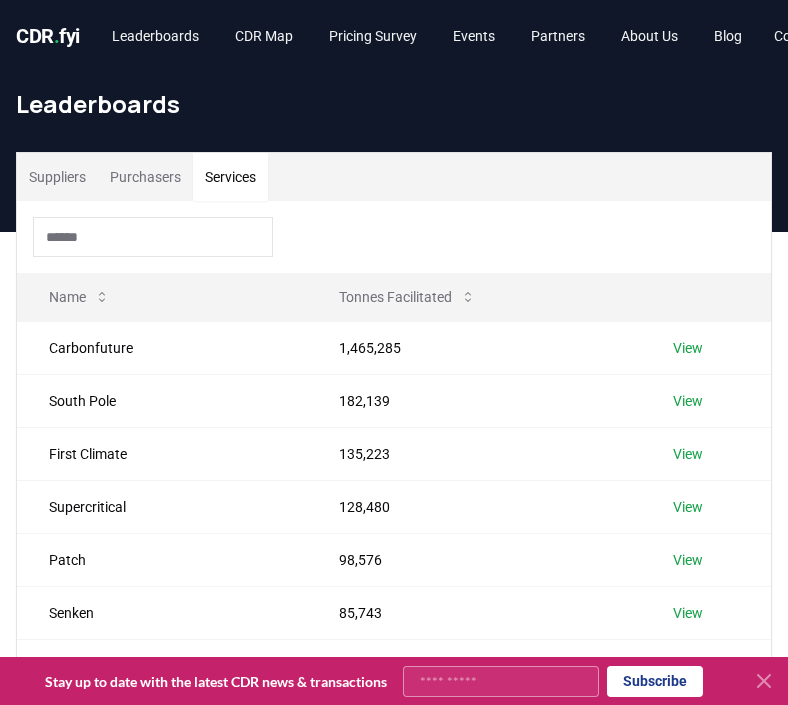 click on "Services" at bounding box center (230, 177) 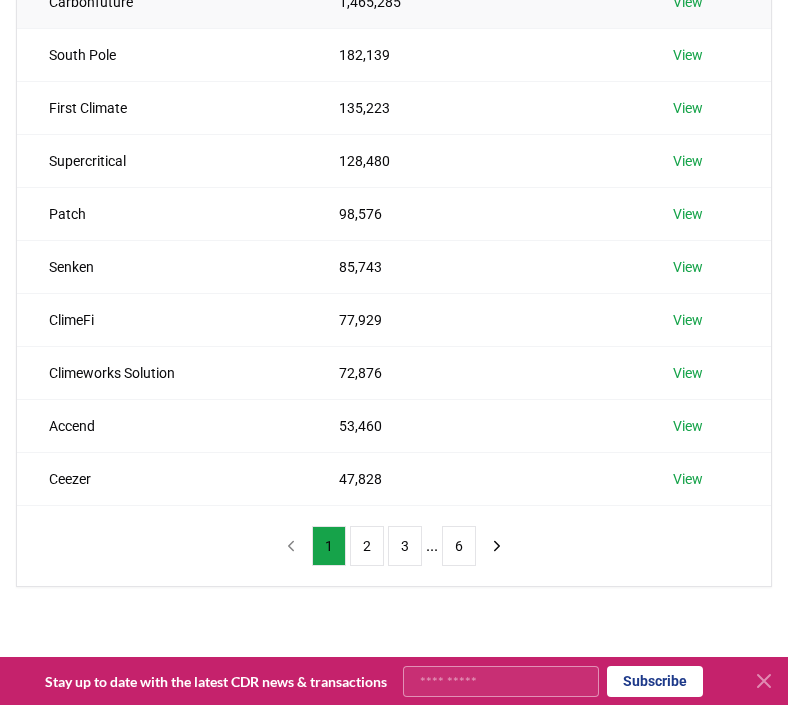 scroll, scrollTop: 353, scrollLeft: 0, axis: vertical 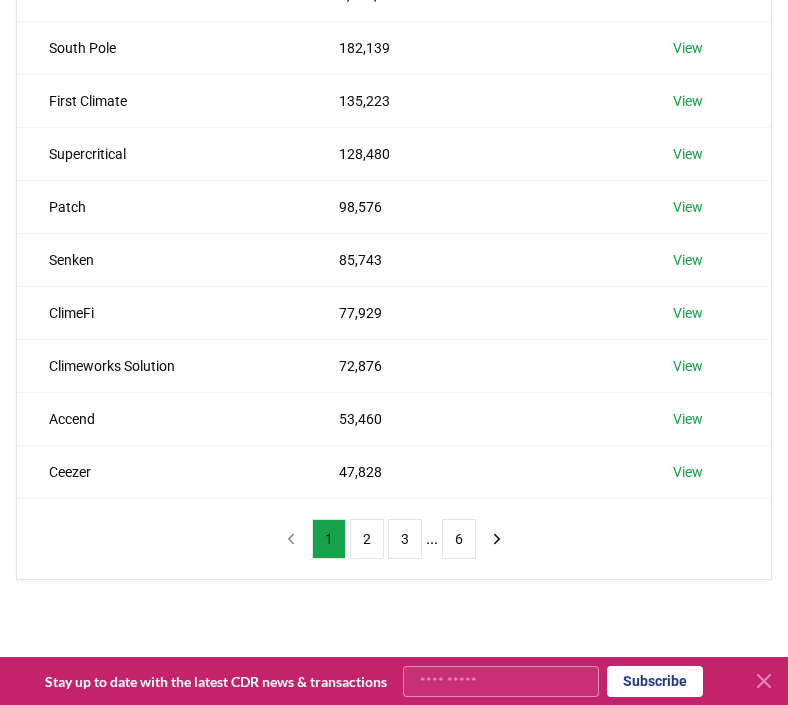 type 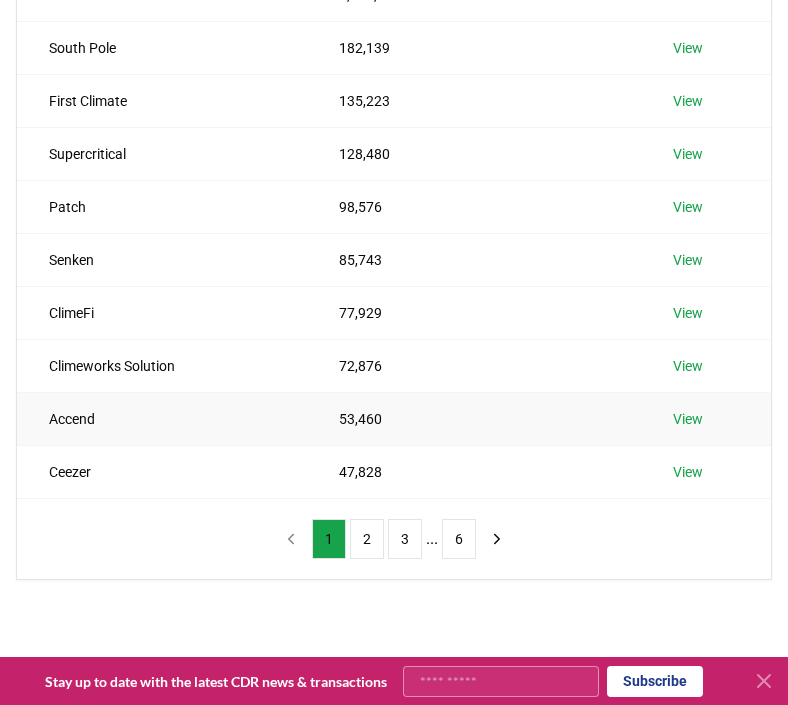 scroll, scrollTop: 359, scrollLeft: 0, axis: vertical 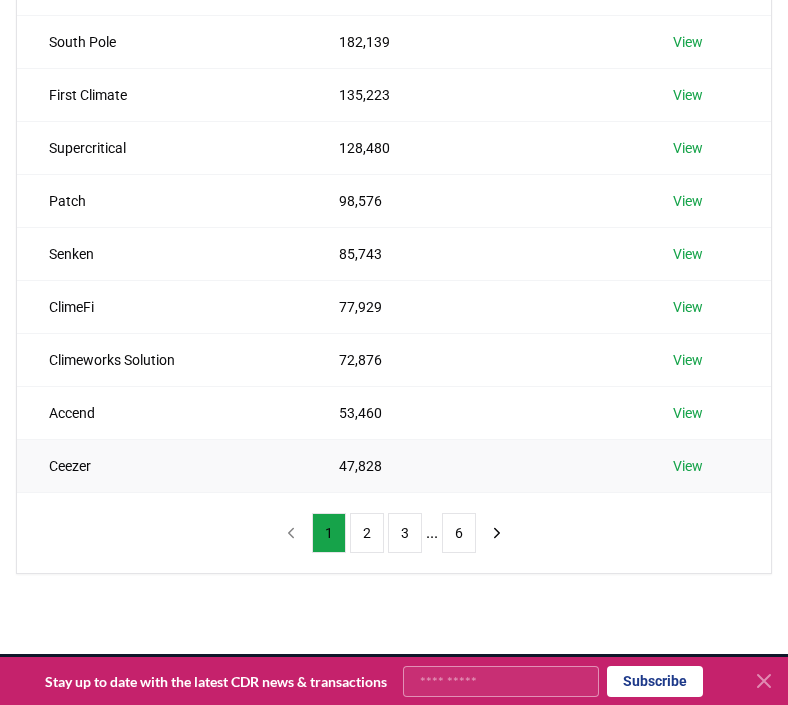 click on "View" at bounding box center [688, 466] 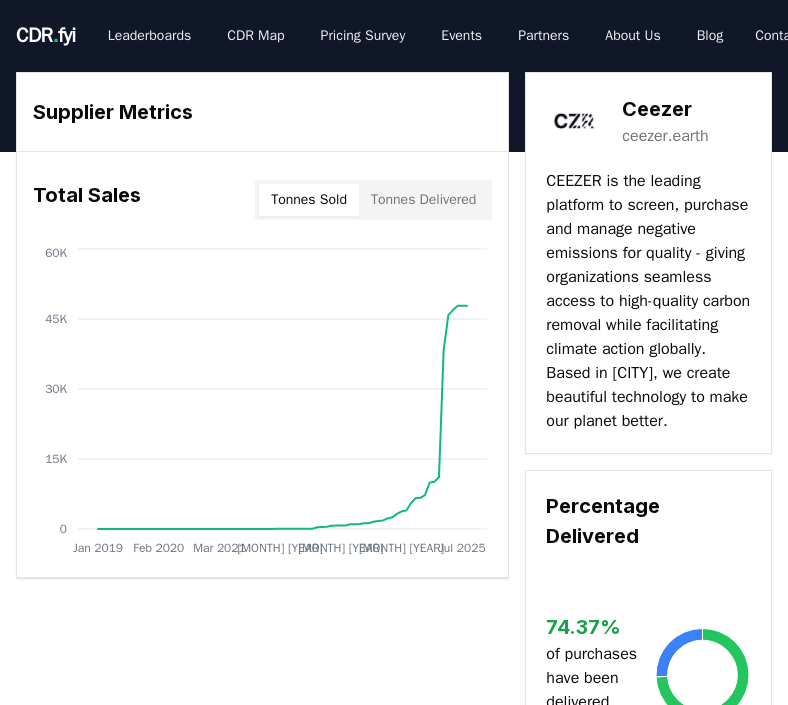 scroll, scrollTop: 0, scrollLeft: 0, axis: both 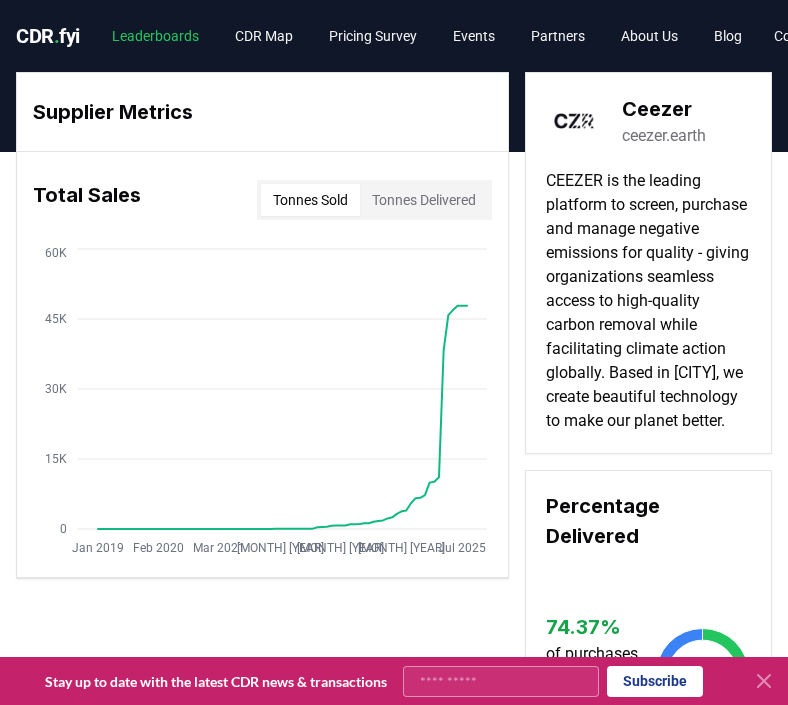 click on "Leaderboards" at bounding box center [155, 36] 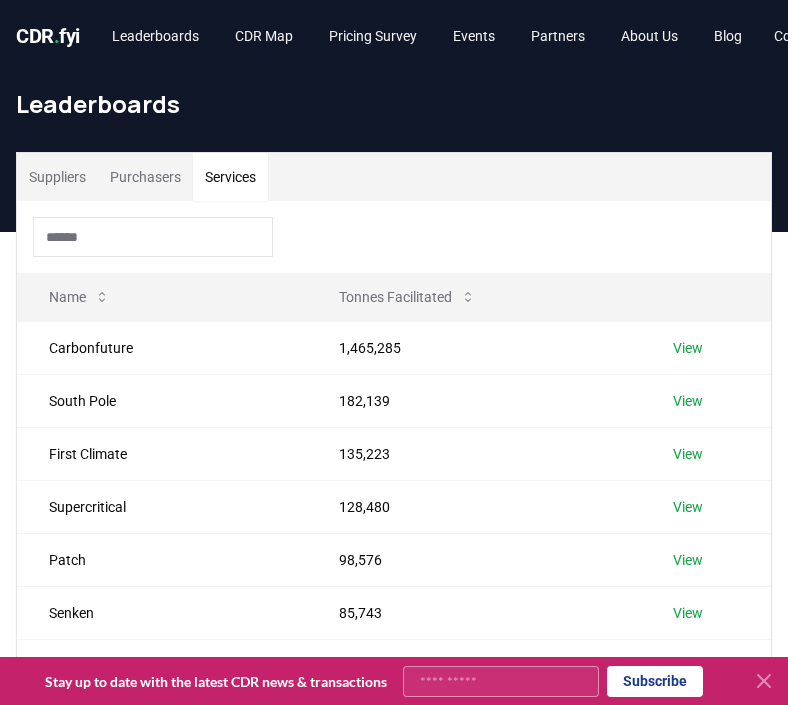 click on "Services" at bounding box center (230, 177) 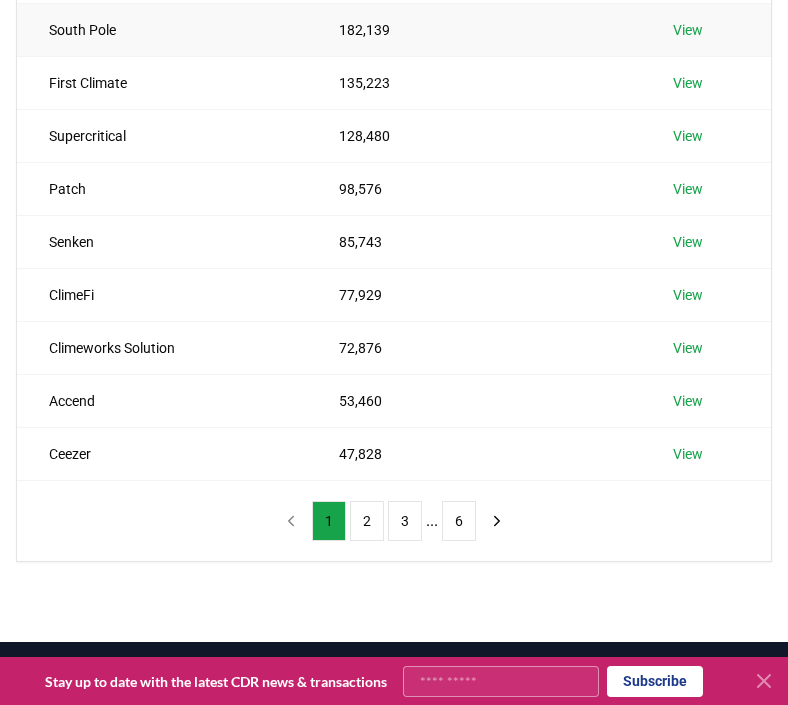 scroll, scrollTop: 384, scrollLeft: 0, axis: vertical 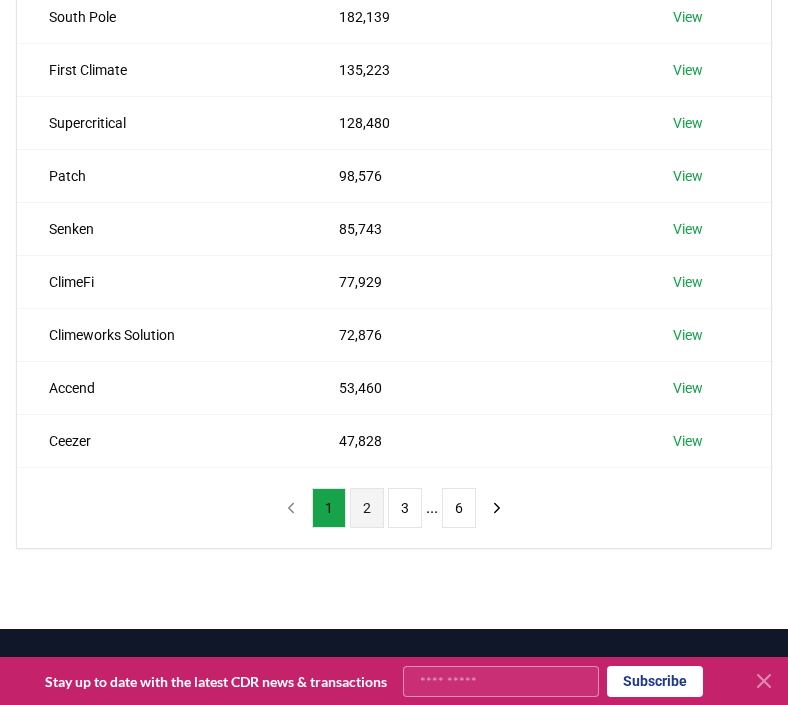 click on "2" at bounding box center [367, 508] 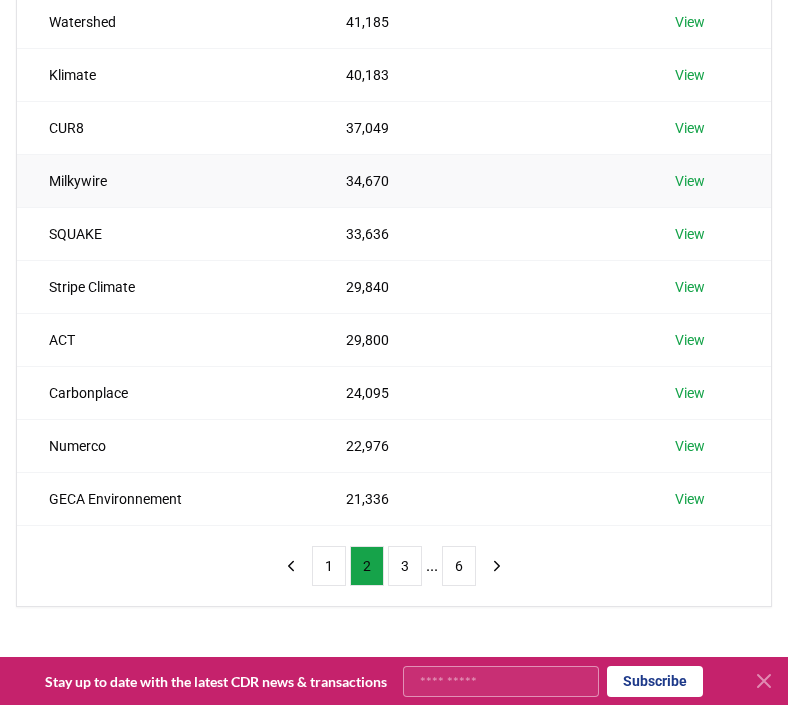scroll, scrollTop: 296, scrollLeft: 0, axis: vertical 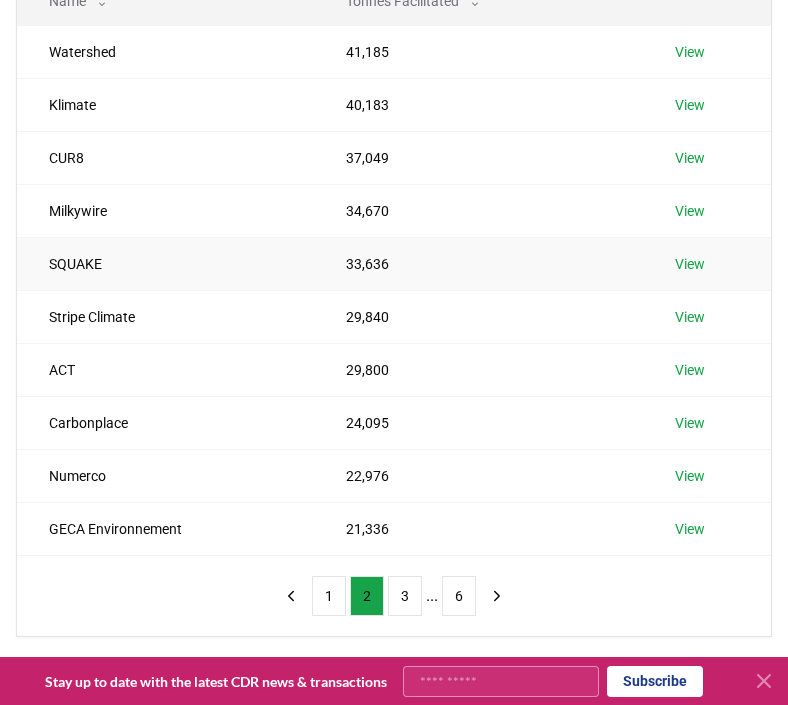 click on "View" at bounding box center [690, 264] 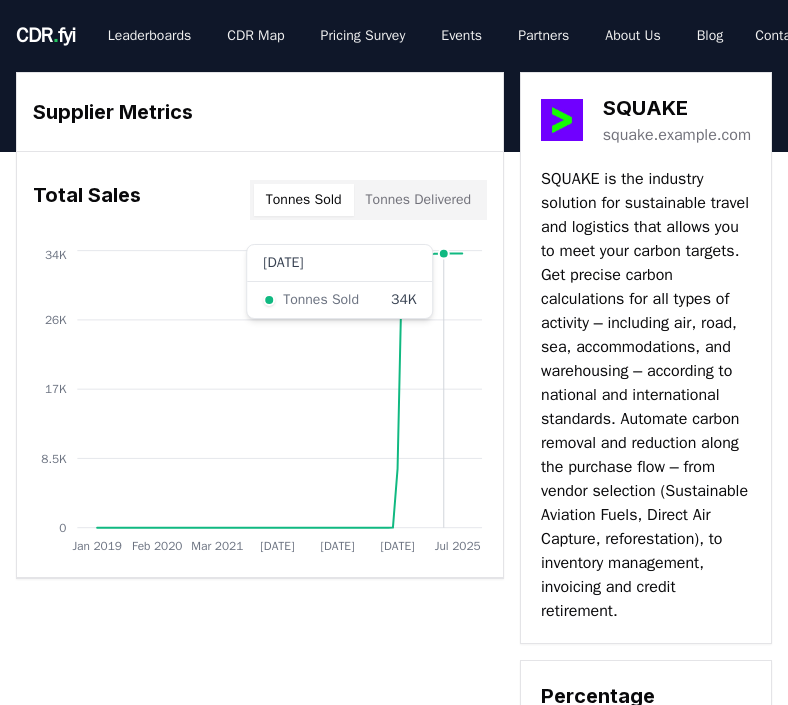 scroll, scrollTop: 0, scrollLeft: 0, axis: both 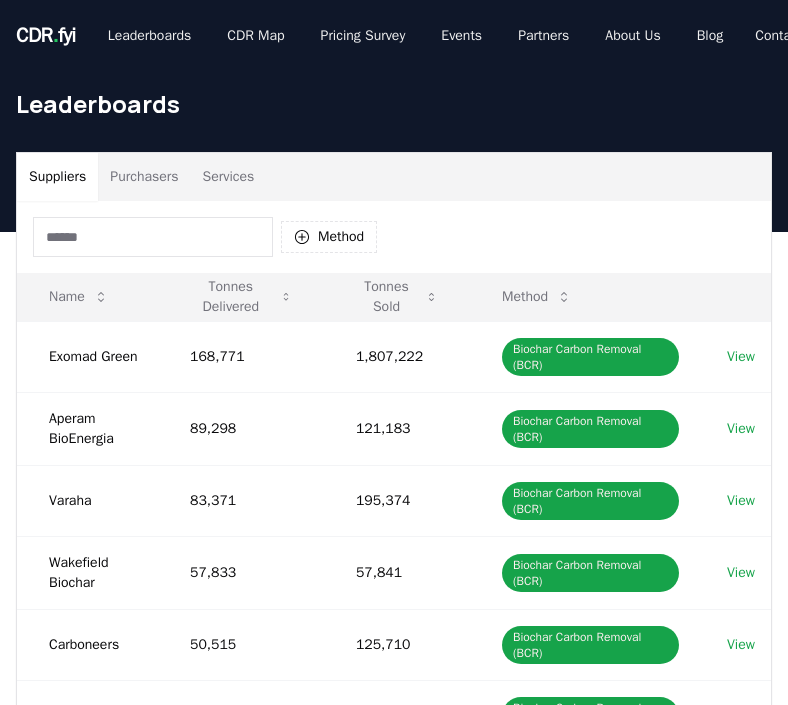 click on "Leaderboards" at bounding box center (394, 112) 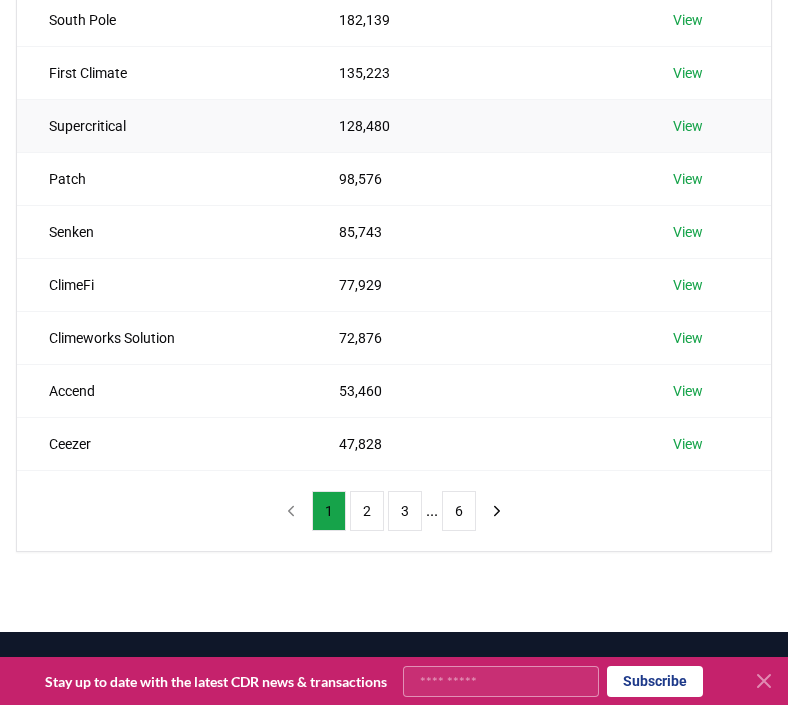 scroll, scrollTop: 389, scrollLeft: 0, axis: vertical 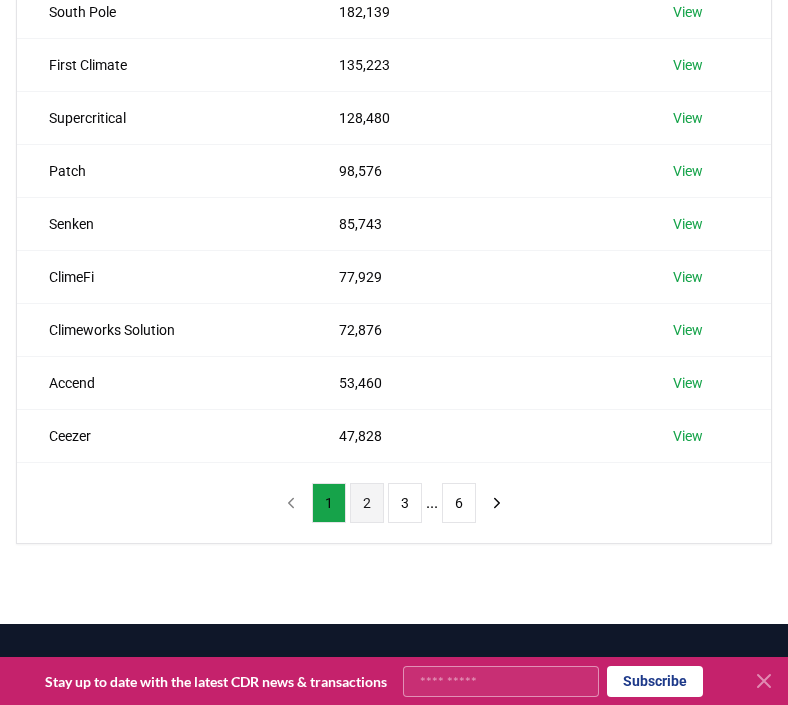 click on "2" at bounding box center (367, 503) 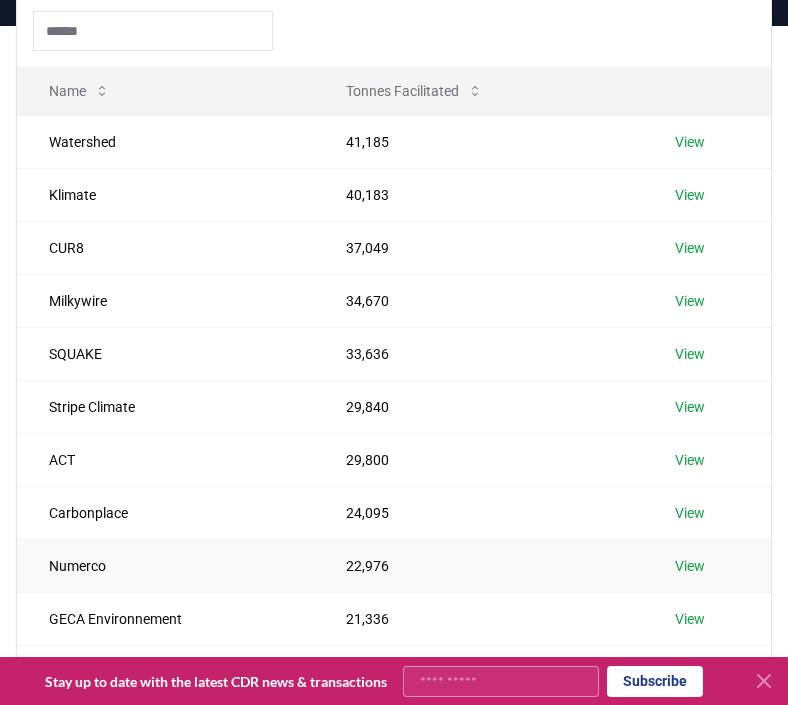 scroll, scrollTop: 216, scrollLeft: 0, axis: vertical 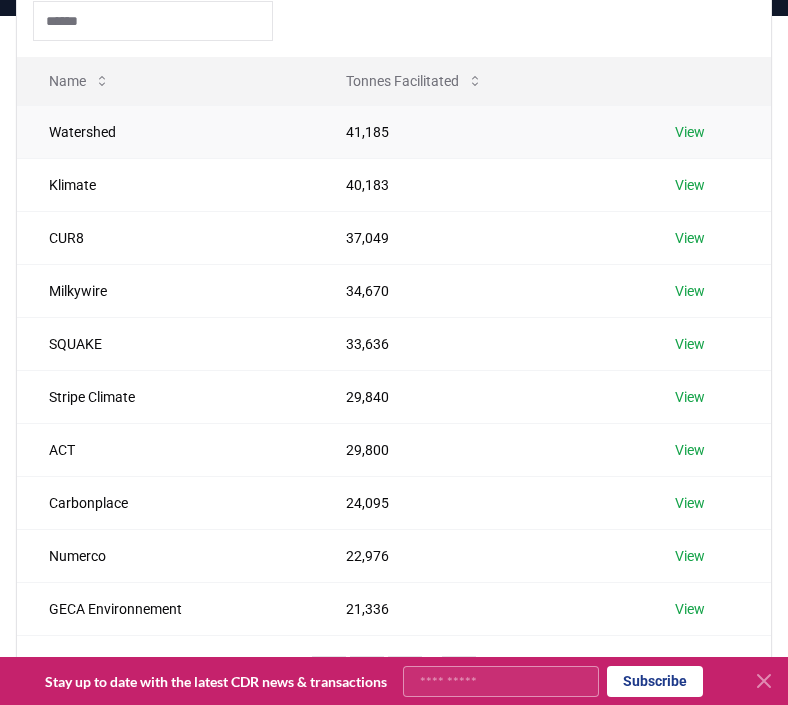 click on "View" at bounding box center (690, 132) 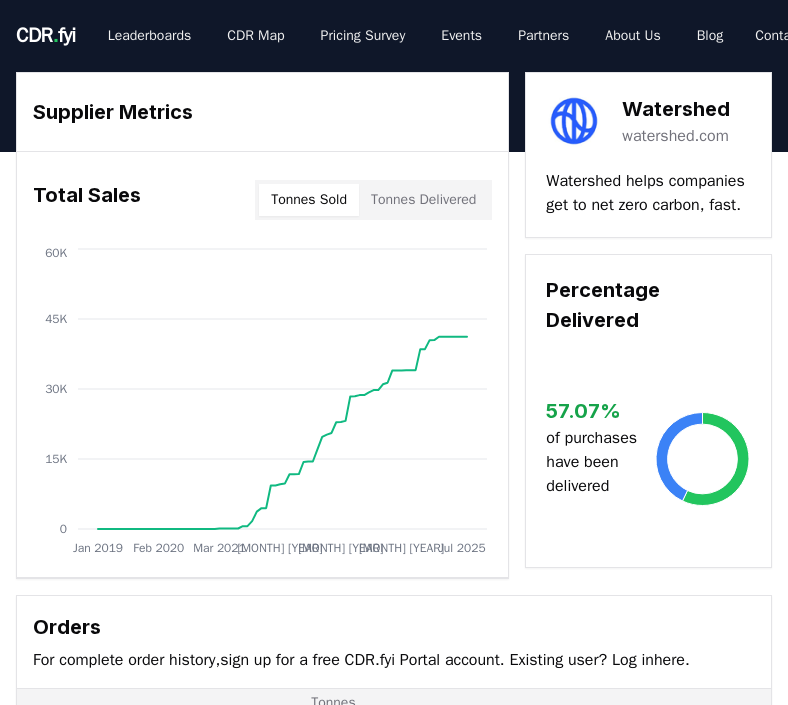 scroll, scrollTop: 0, scrollLeft: 0, axis: both 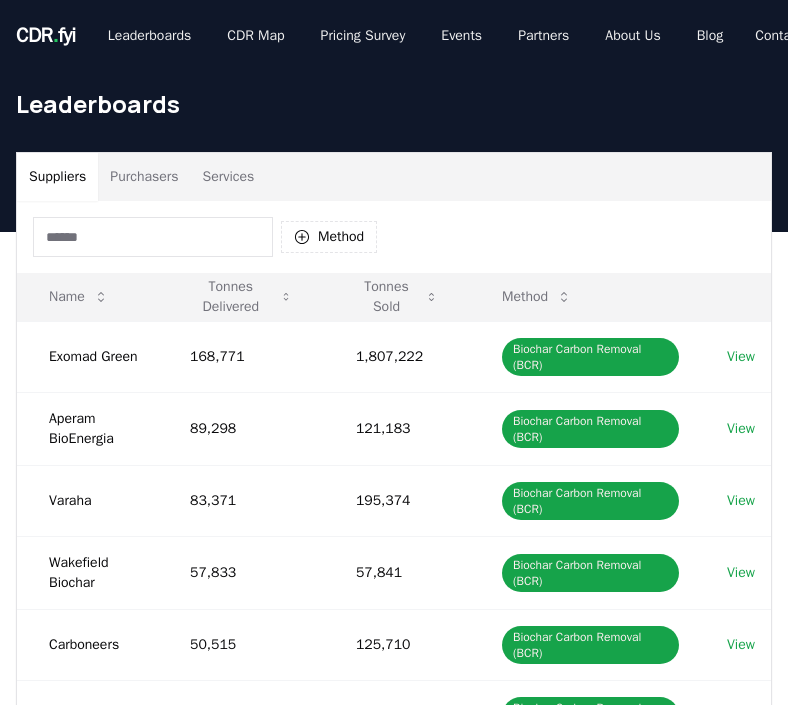 click on "Services" at bounding box center [229, 177] 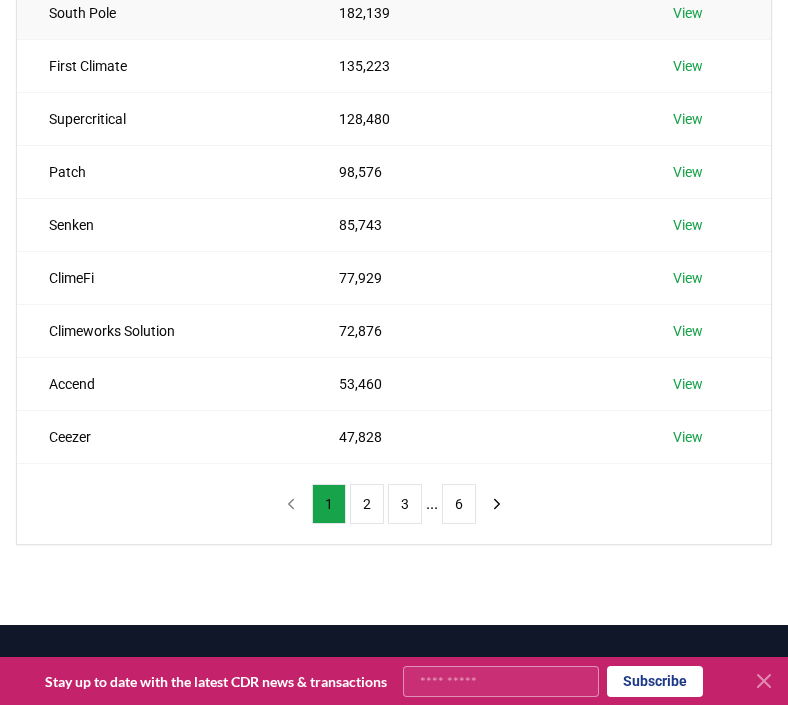 scroll, scrollTop: 500, scrollLeft: 0, axis: vertical 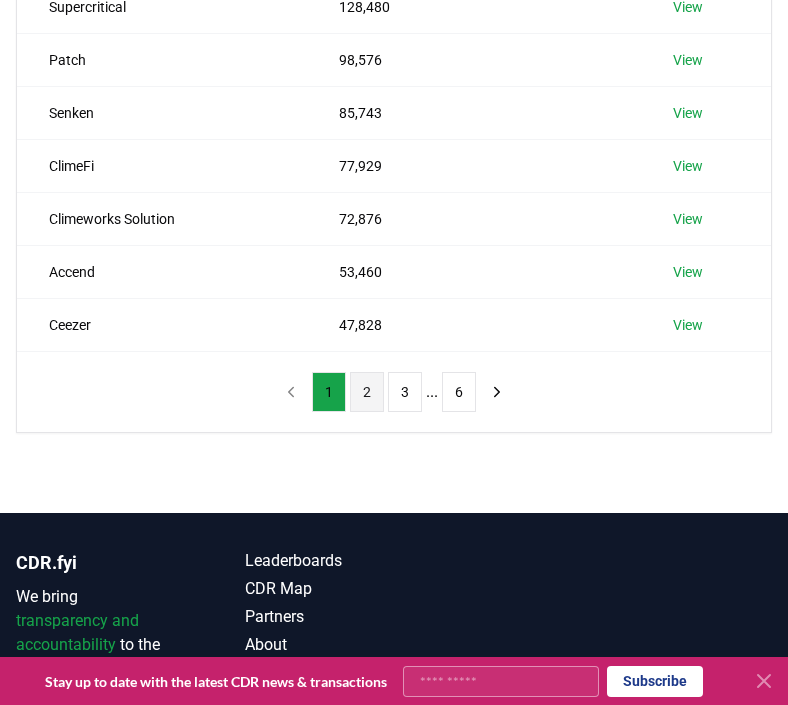 click on "2" at bounding box center [367, 392] 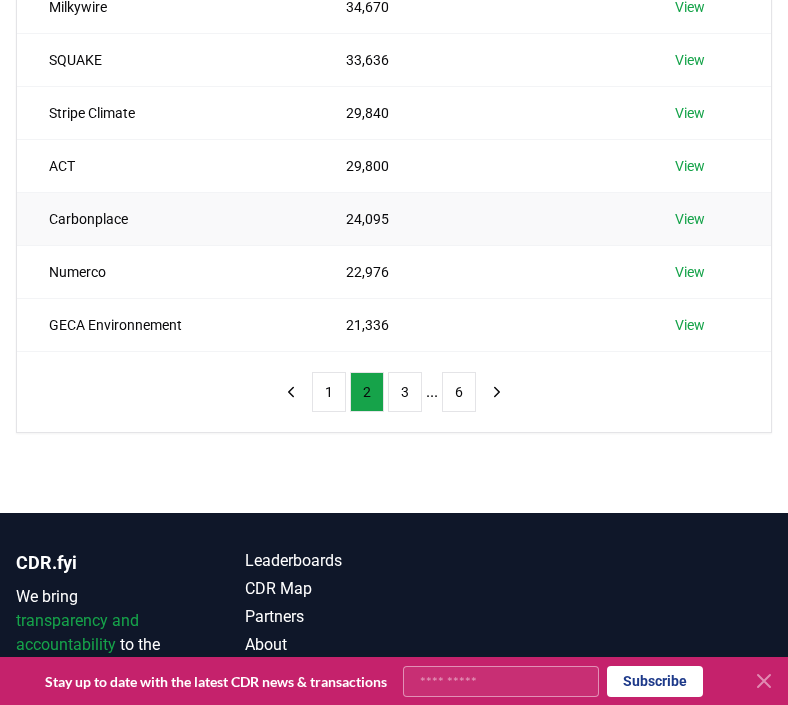 scroll, scrollTop: 270, scrollLeft: 0, axis: vertical 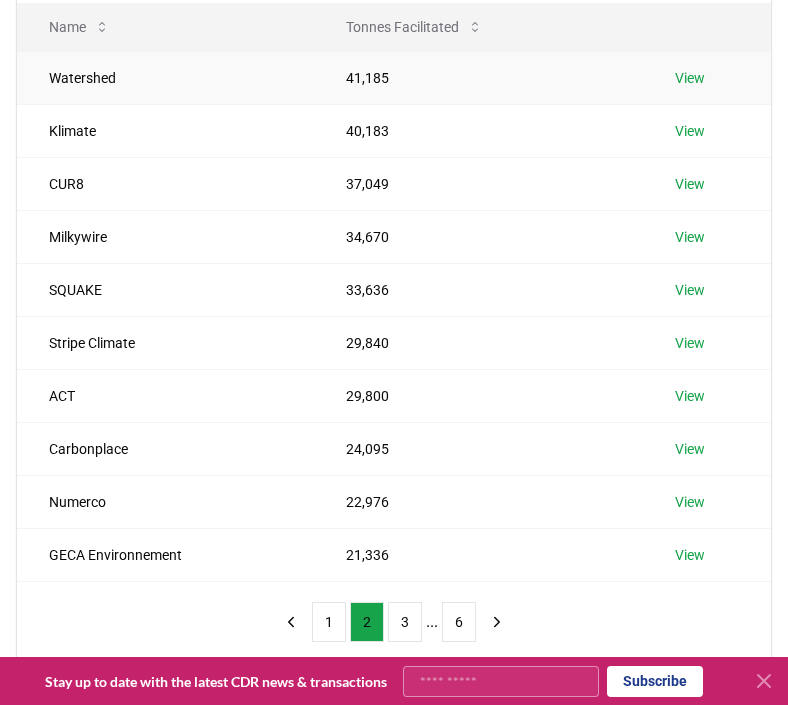 click on "View" at bounding box center (690, 78) 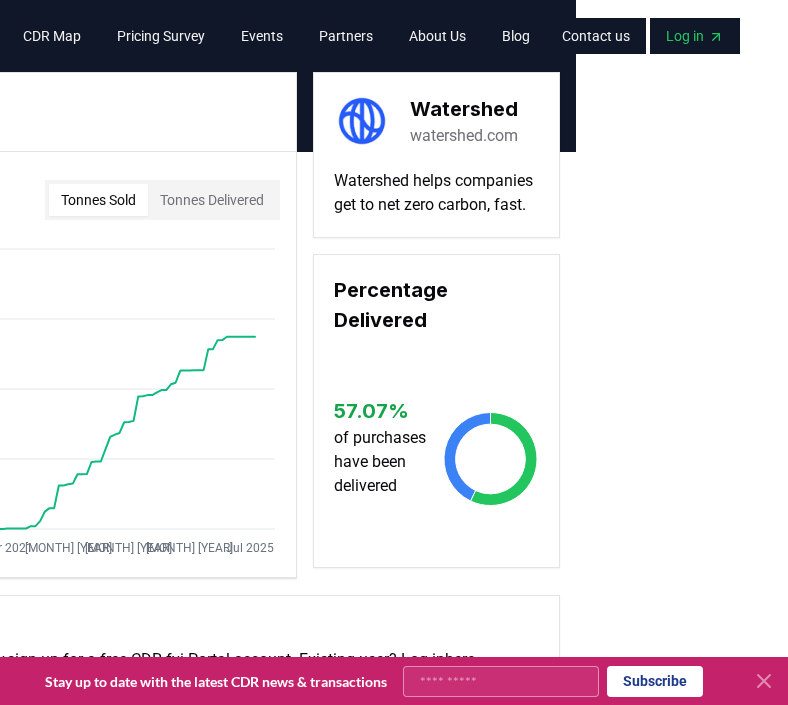 scroll, scrollTop: 0, scrollLeft: 0, axis: both 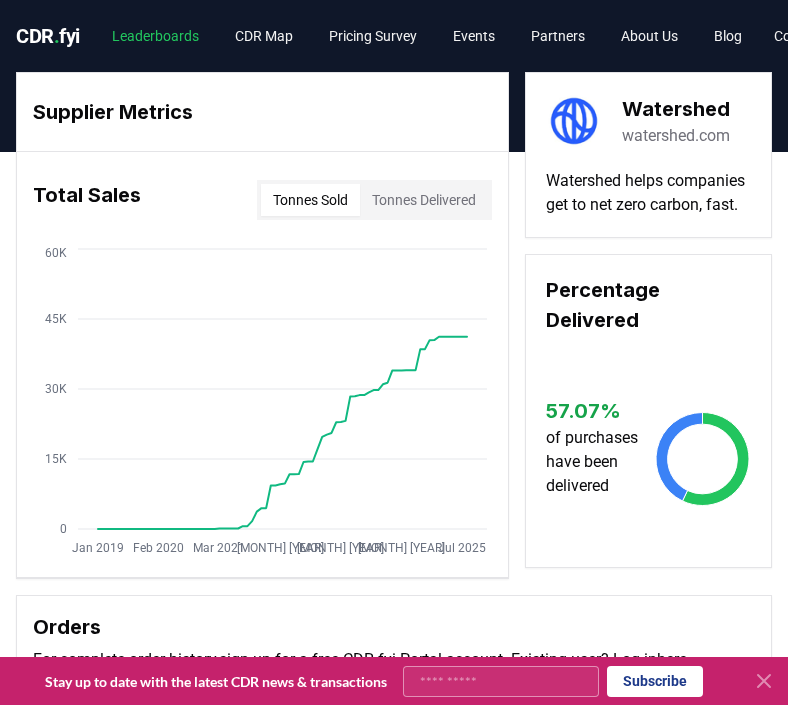 click on "Leaderboards" at bounding box center [155, 36] 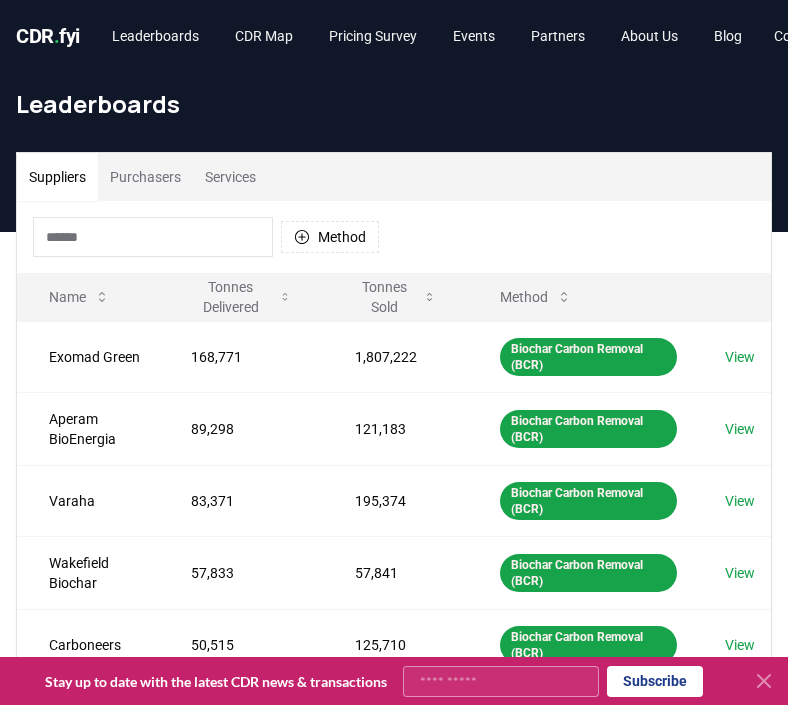 click on "Services" at bounding box center [230, 177] 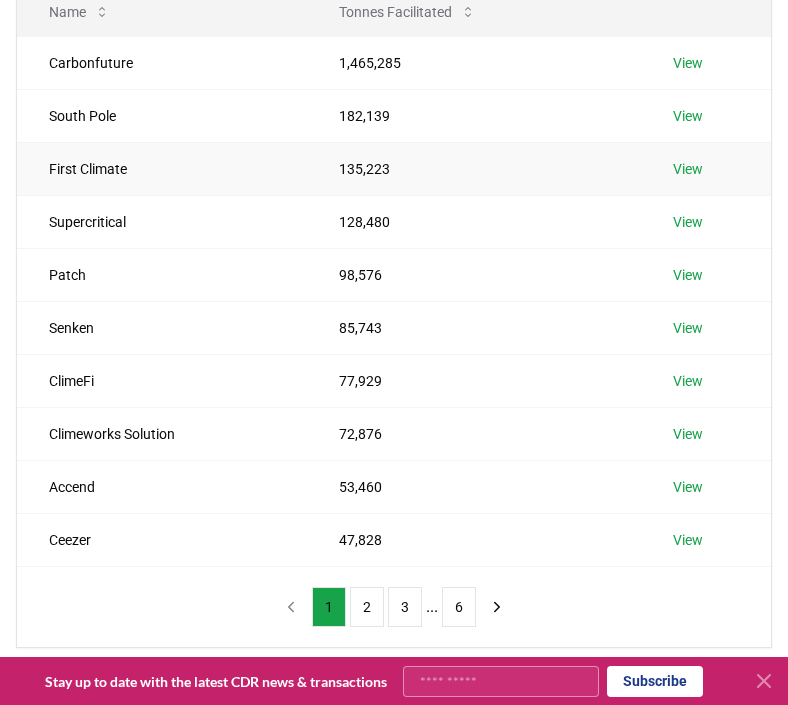 scroll, scrollTop: 599, scrollLeft: 0, axis: vertical 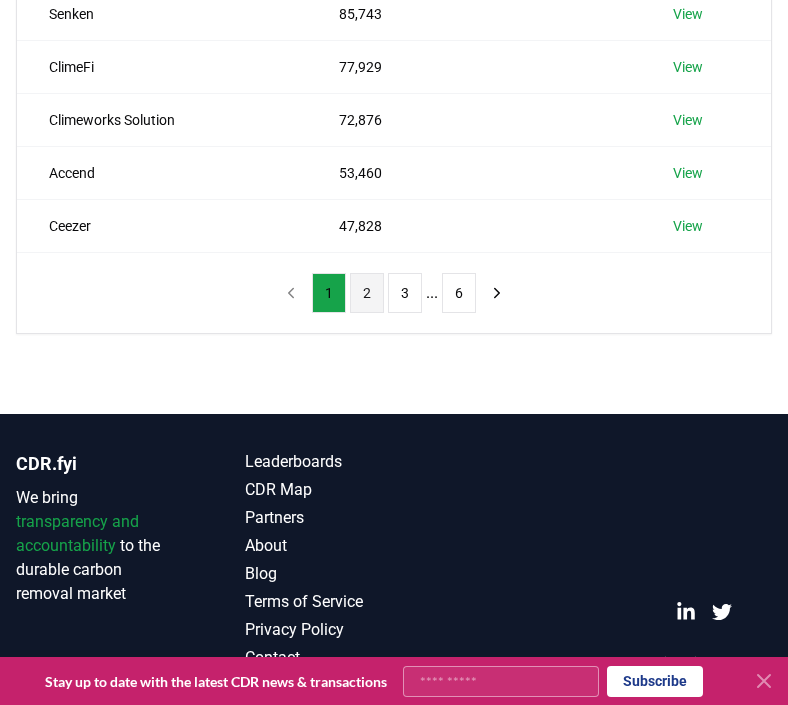 click on "2" at bounding box center (367, 293) 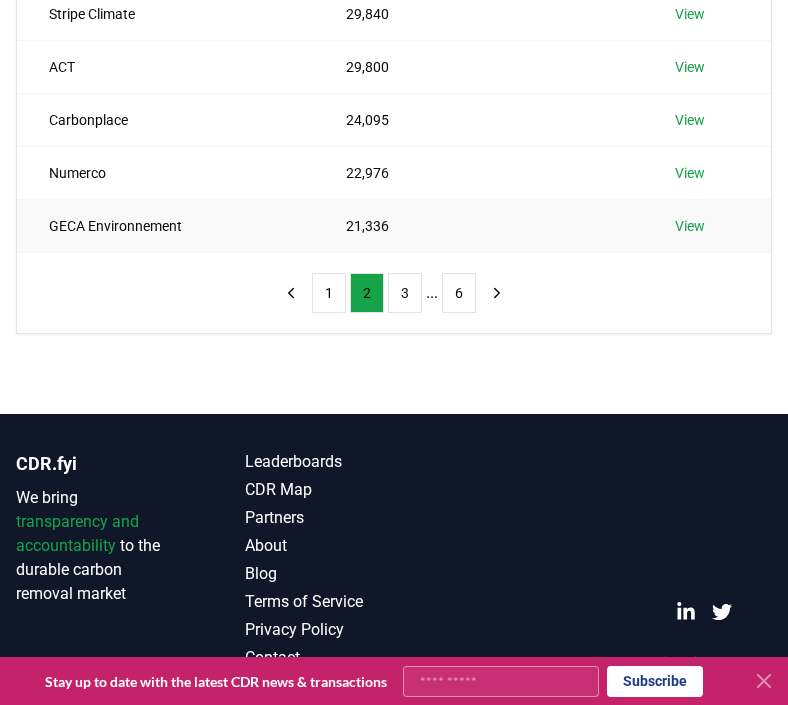 scroll, scrollTop: 412, scrollLeft: 0, axis: vertical 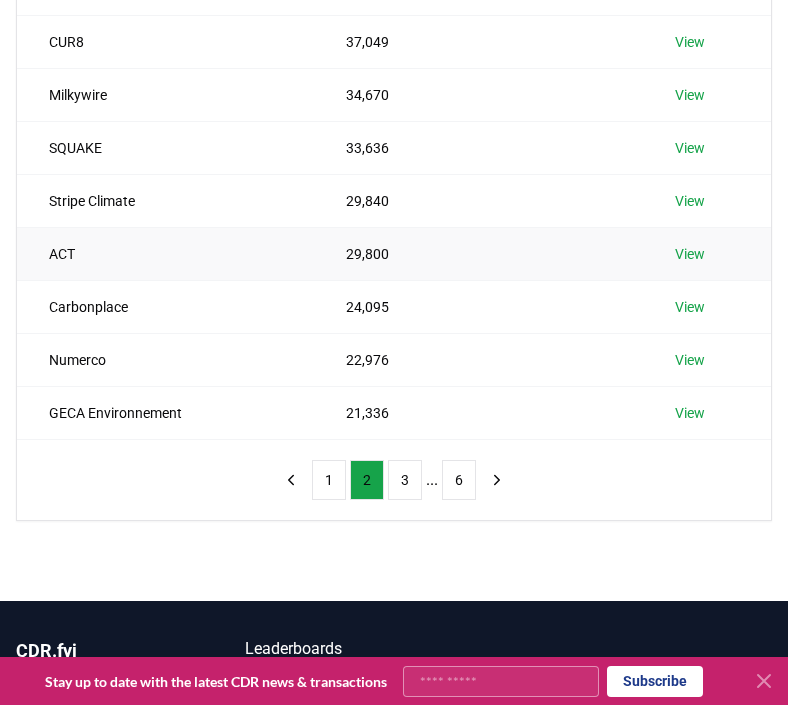 click on "View" at bounding box center (690, 254) 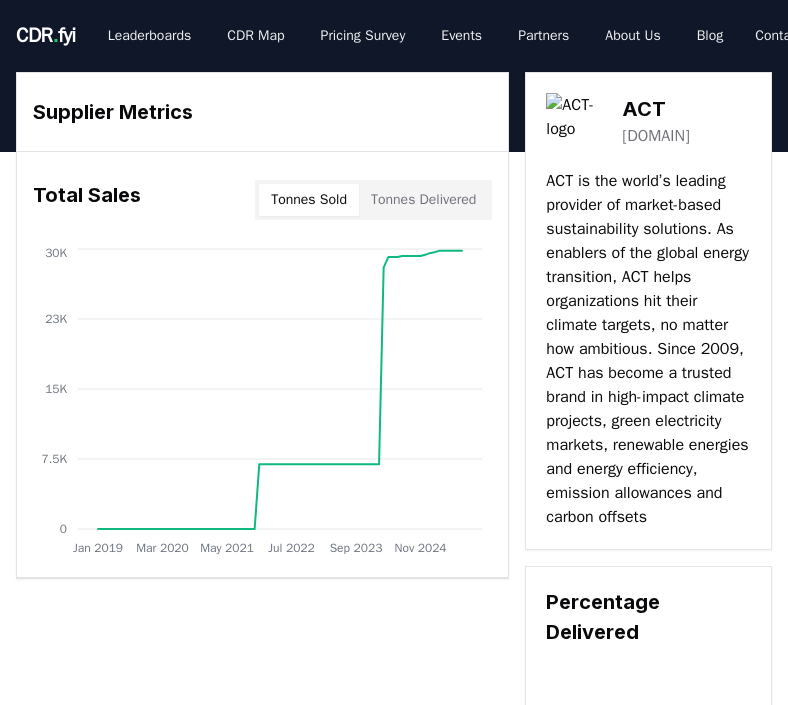 scroll, scrollTop: 0, scrollLeft: 0, axis: both 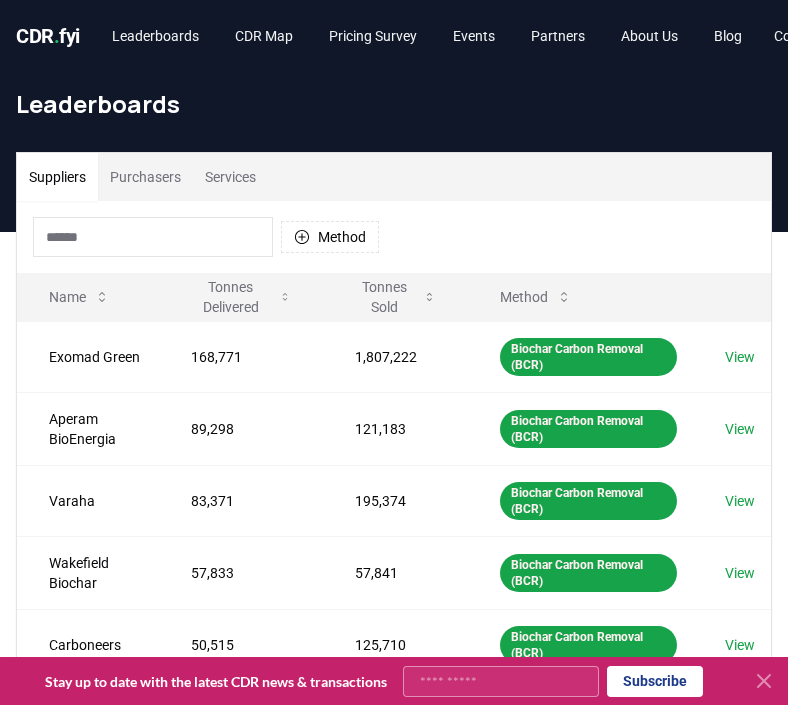 click on "Services" at bounding box center (230, 177) 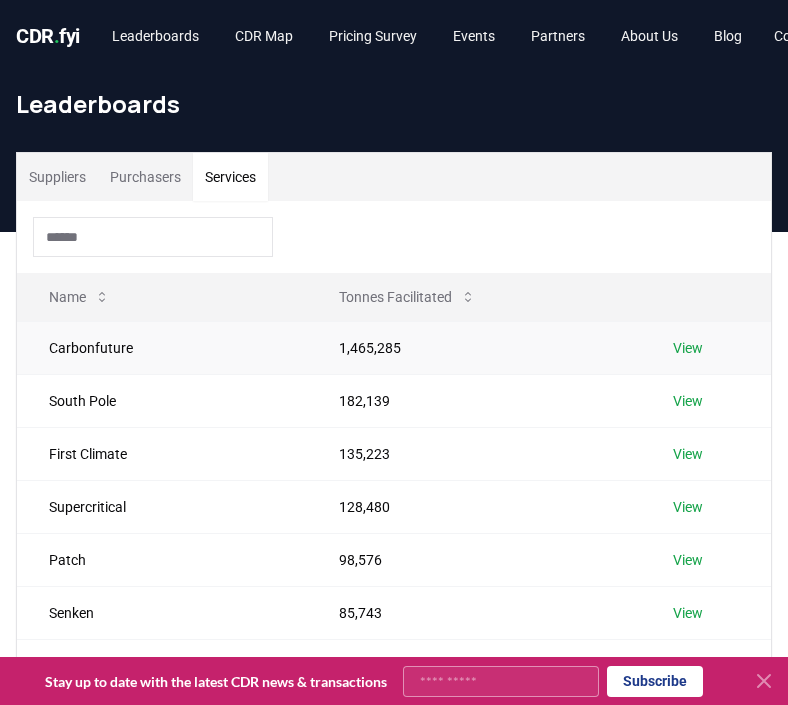 scroll, scrollTop: 599, scrollLeft: 0, axis: vertical 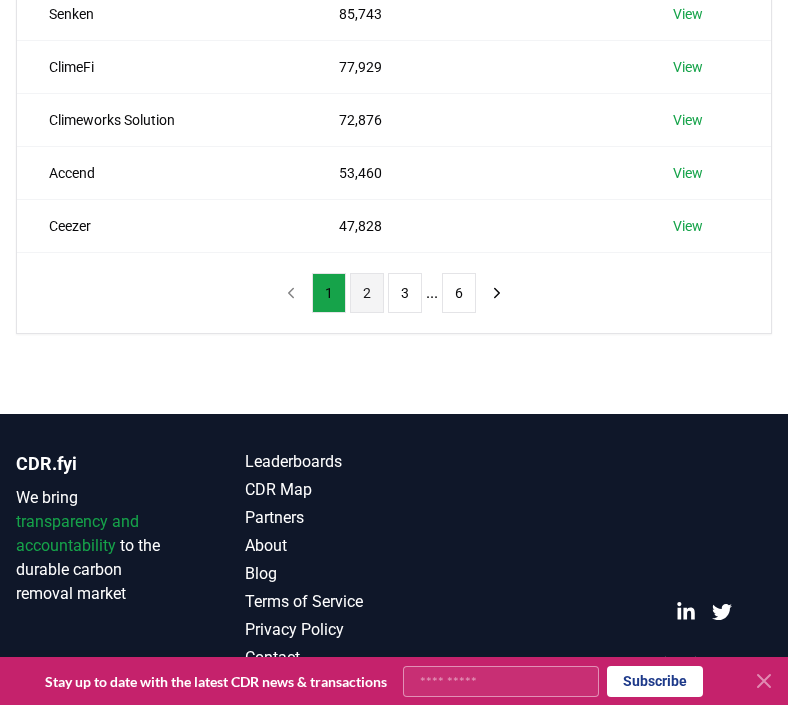 click on "2" at bounding box center (367, 293) 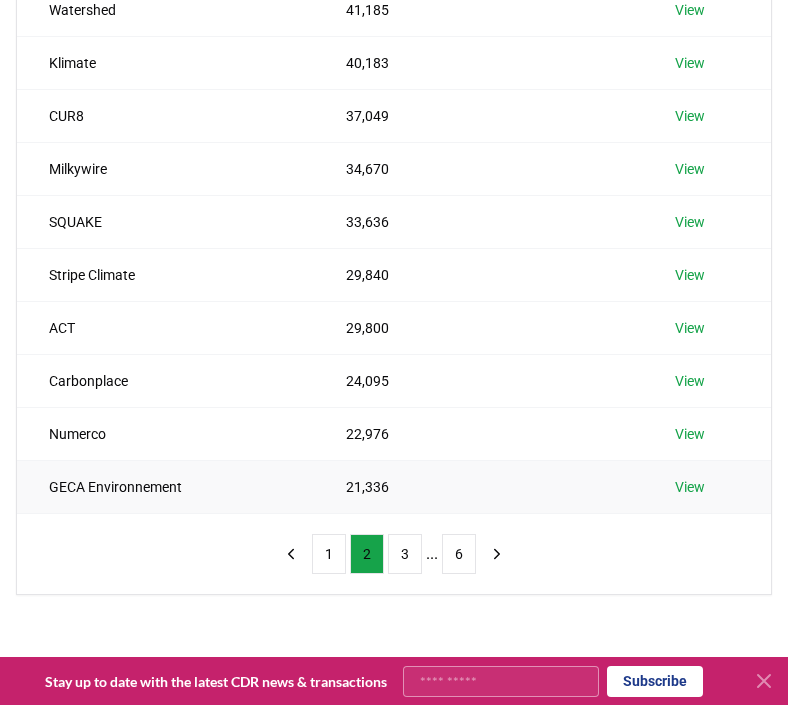 scroll, scrollTop: 337, scrollLeft: 0, axis: vertical 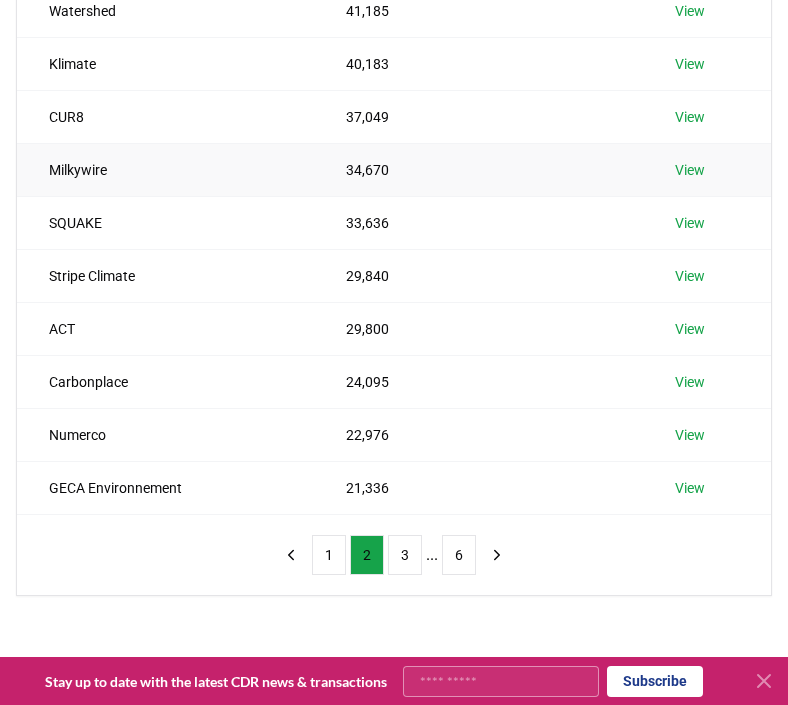 click on "View" at bounding box center [690, 170] 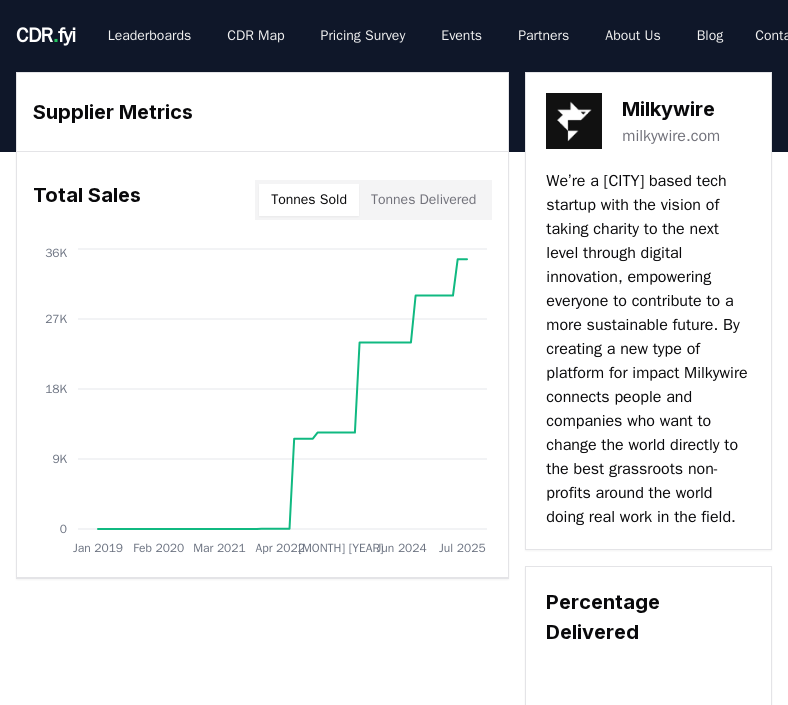 scroll, scrollTop: 0, scrollLeft: 0, axis: both 